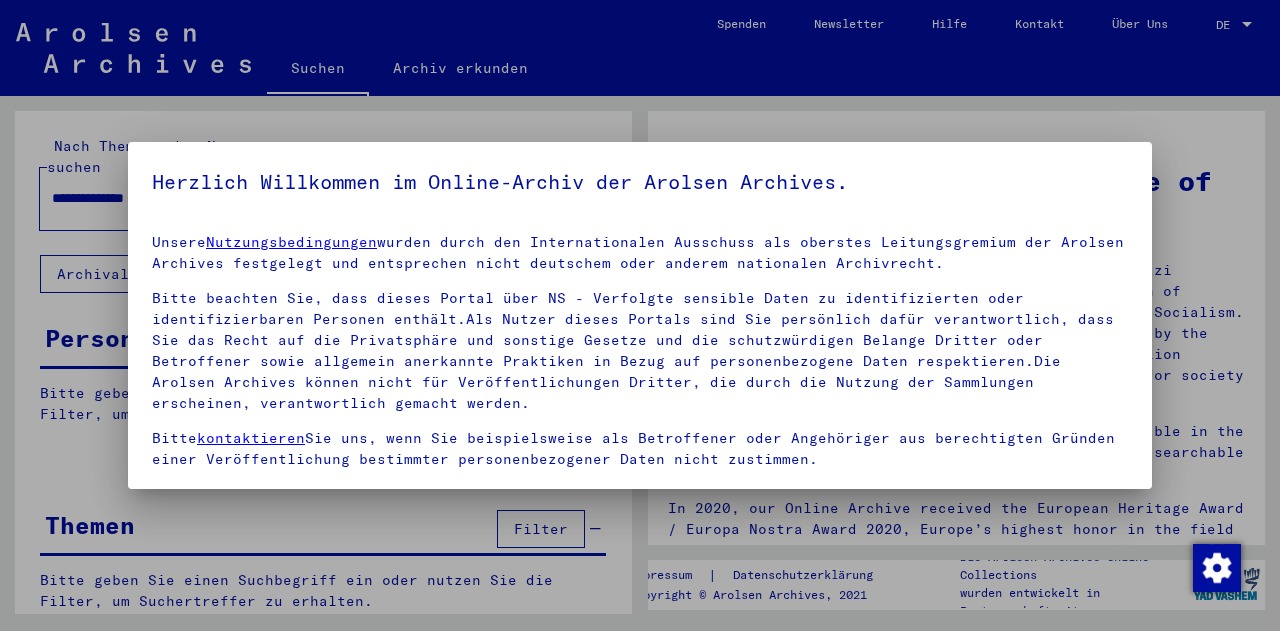 scroll, scrollTop: 0, scrollLeft: 0, axis: both 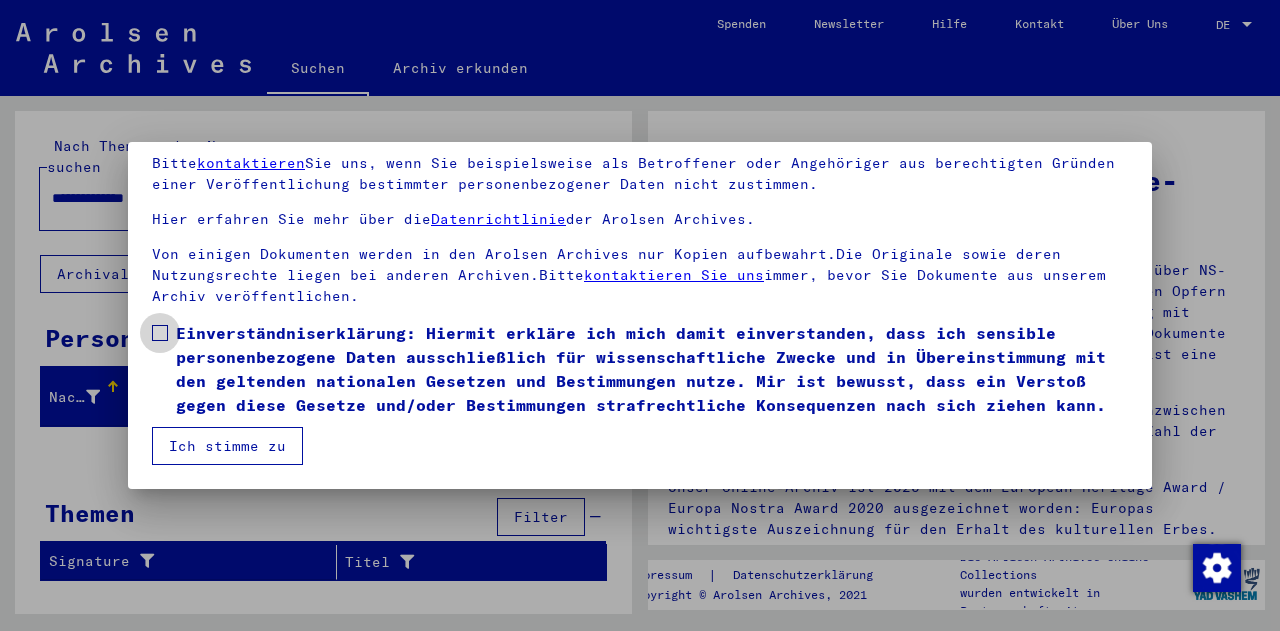 click at bounding box center [160, 333] 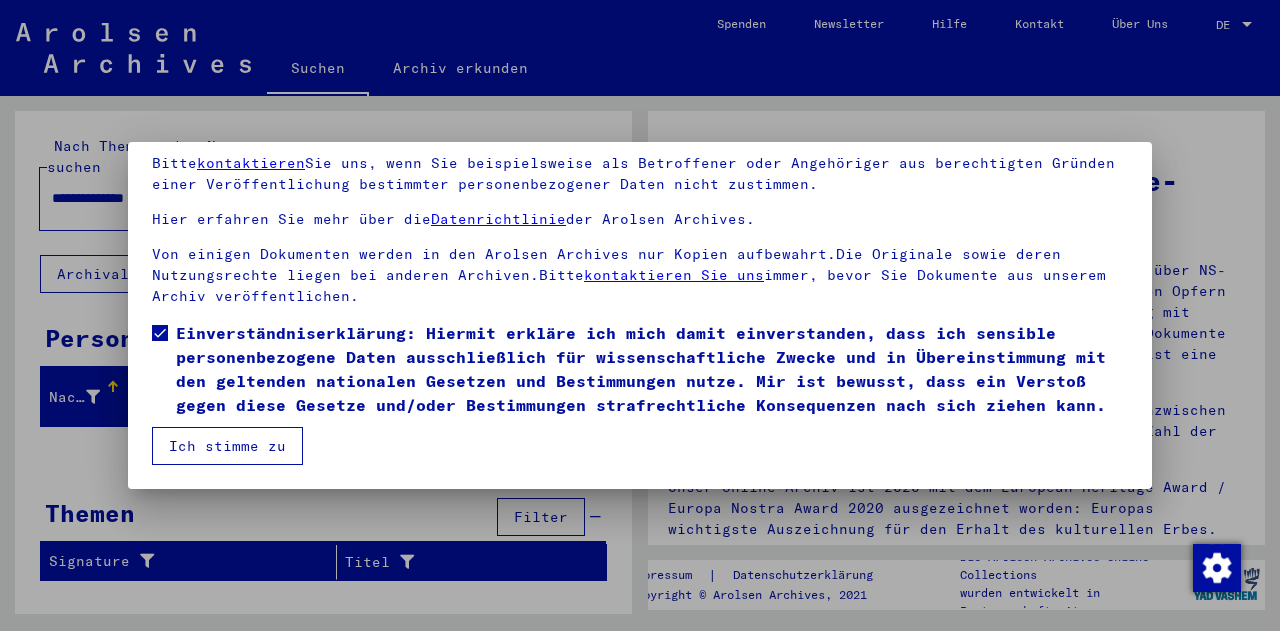 click on "Ich stimme zu" at bounding box center (227, 446) 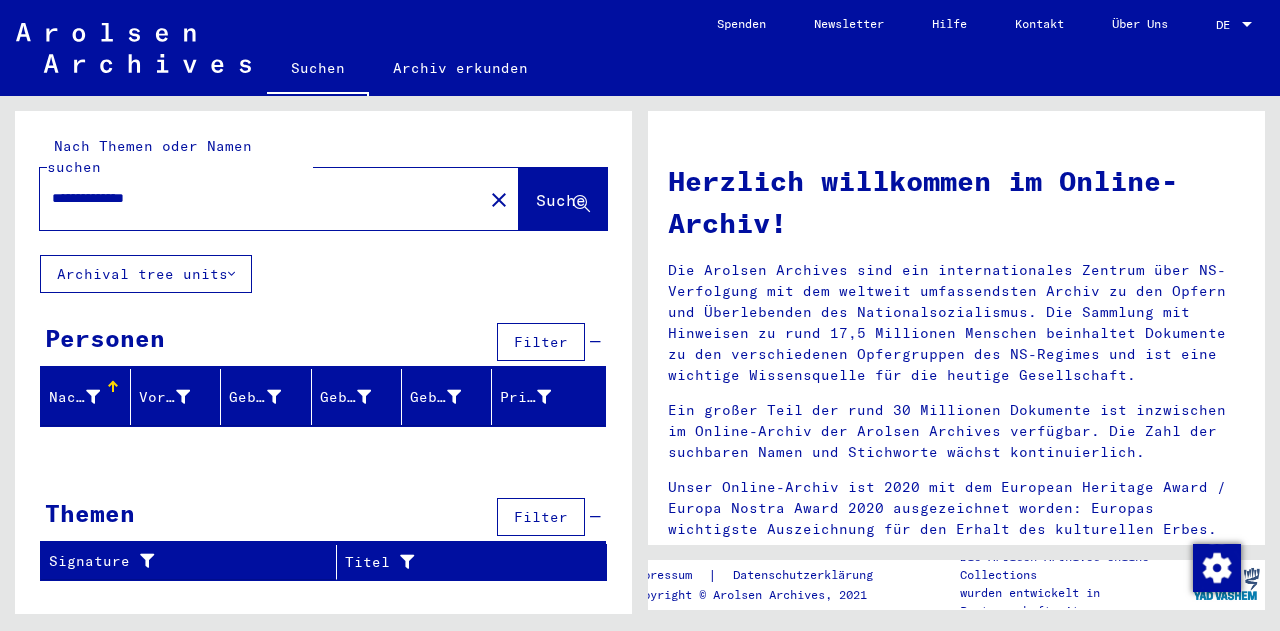 click on "**********" 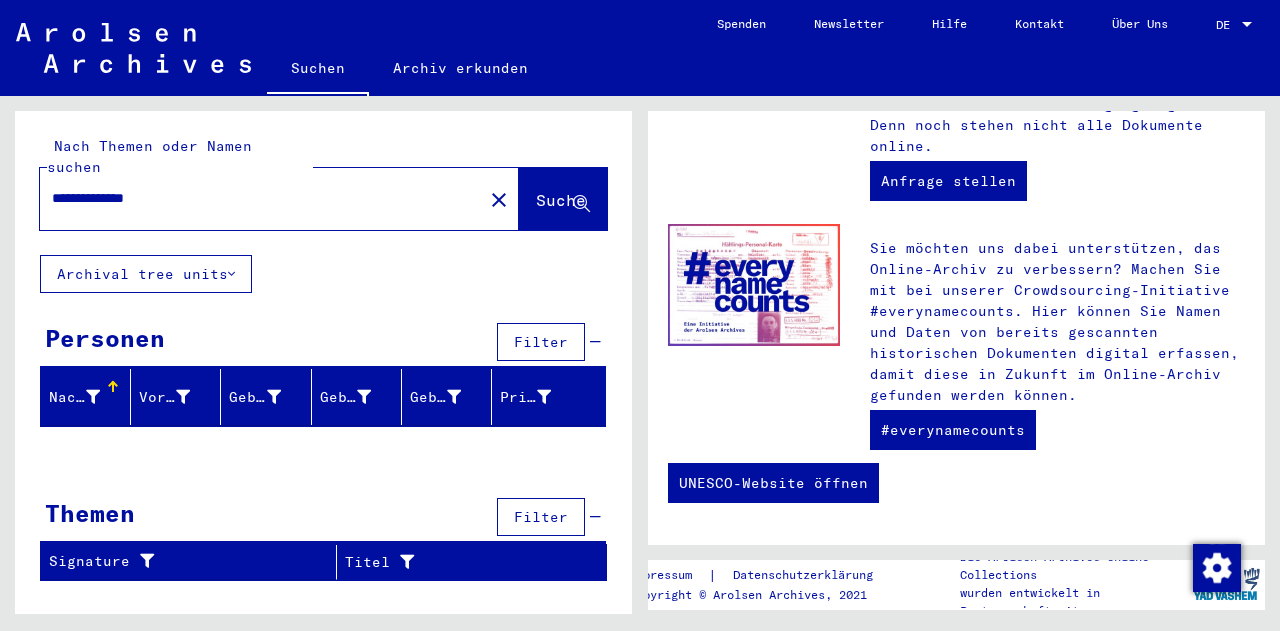 scroll, scrollTop: 0, scrollLeft: 0, axis: both 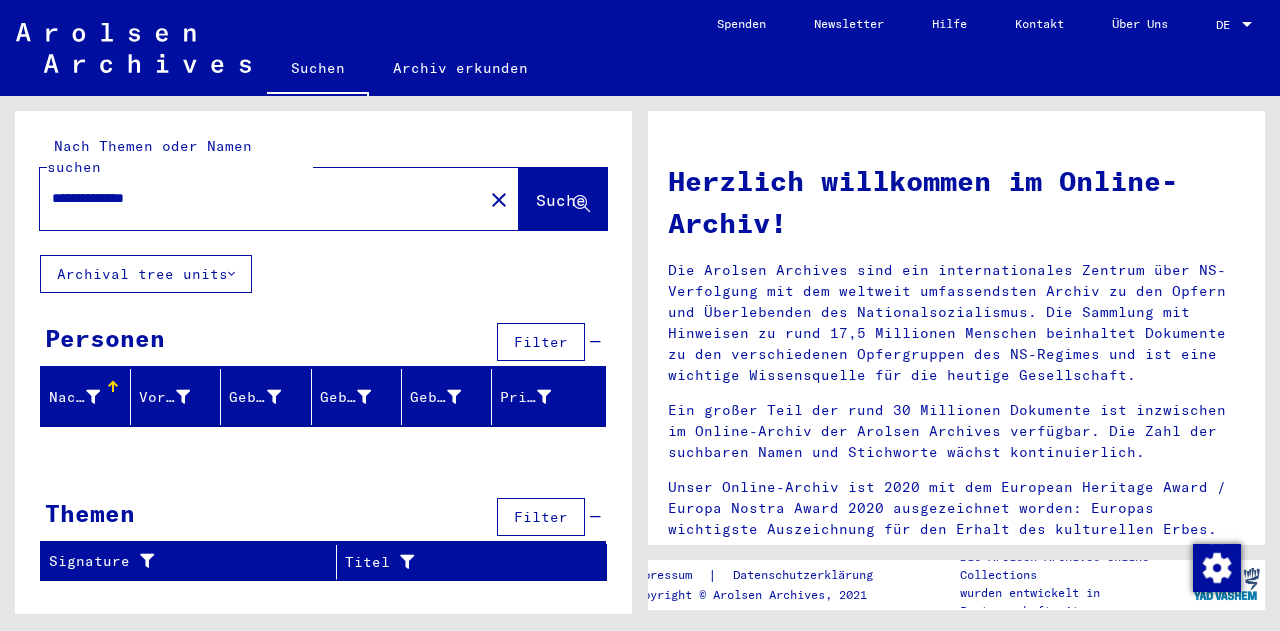 click on "**********" 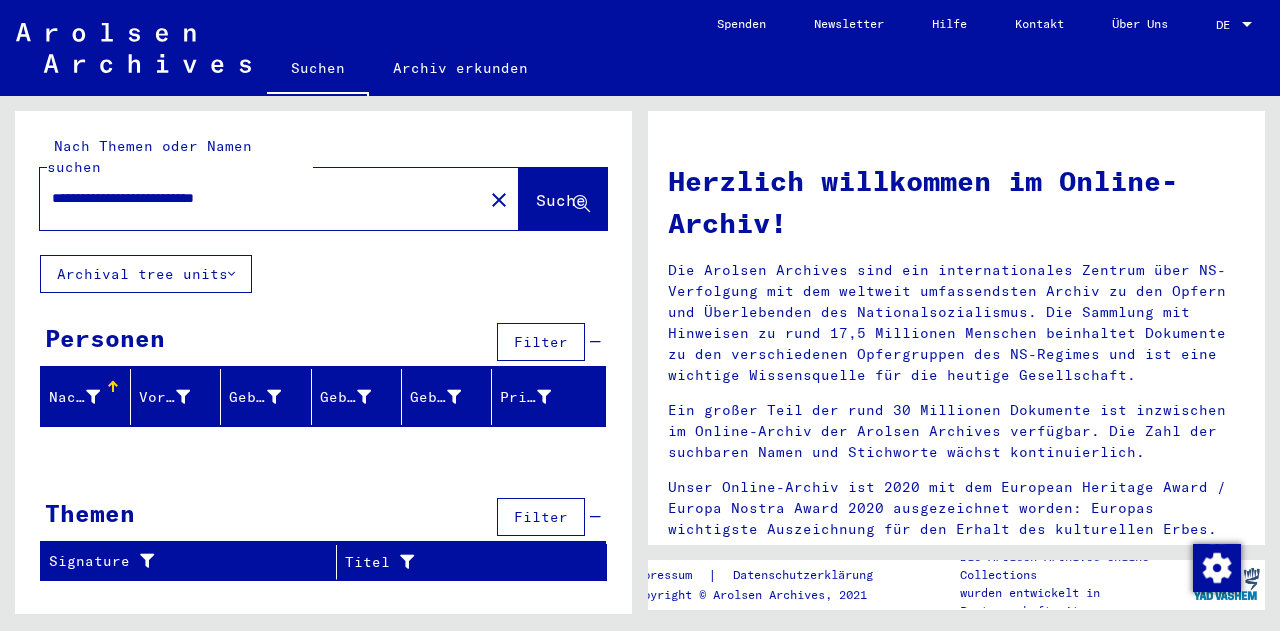 click on "**********" at bounding box center [255, 198] 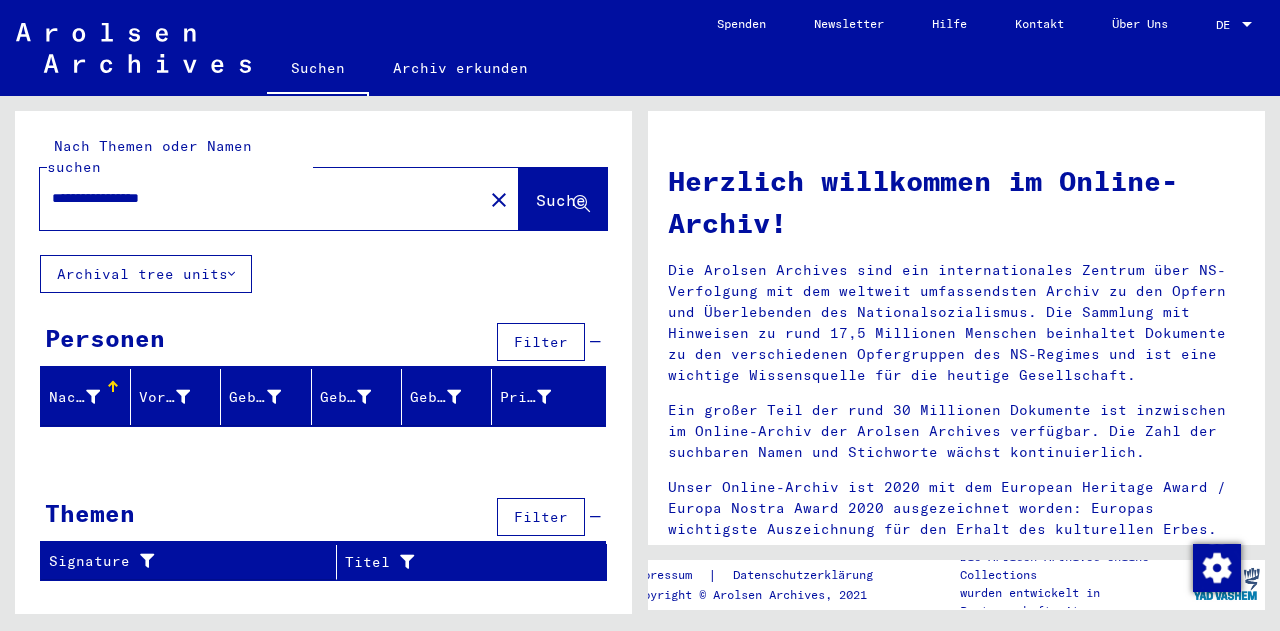 type on "**********" 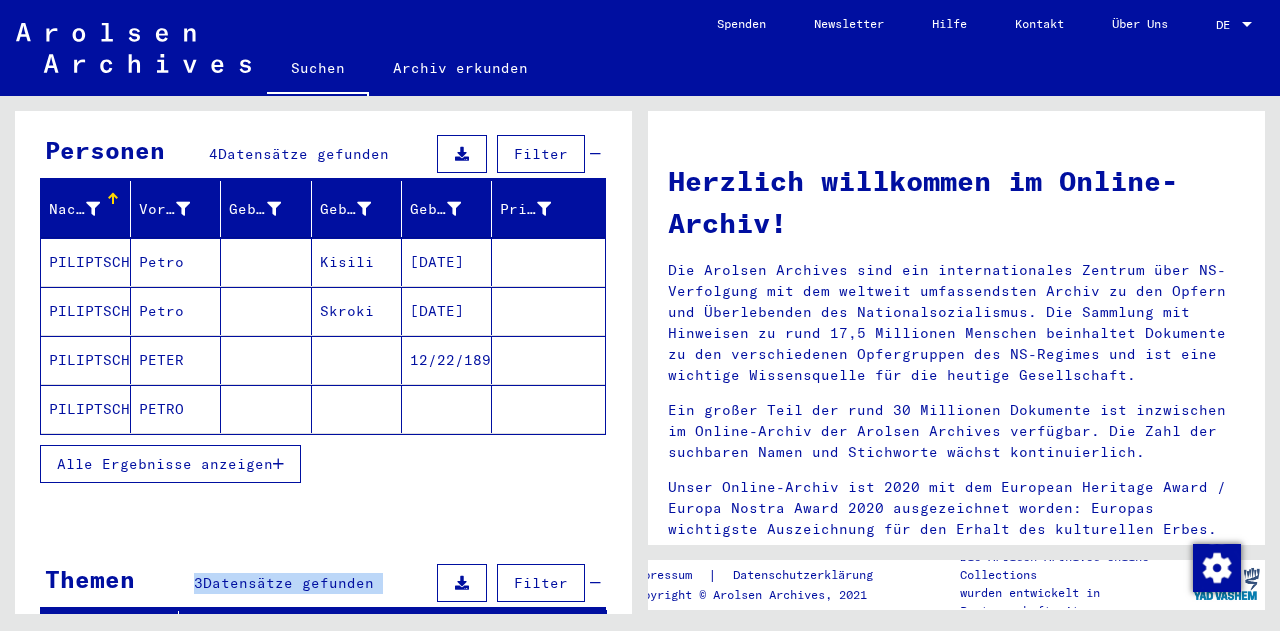 scroll, scrollTop: 194, scrollLeft: 0, axis: vertical 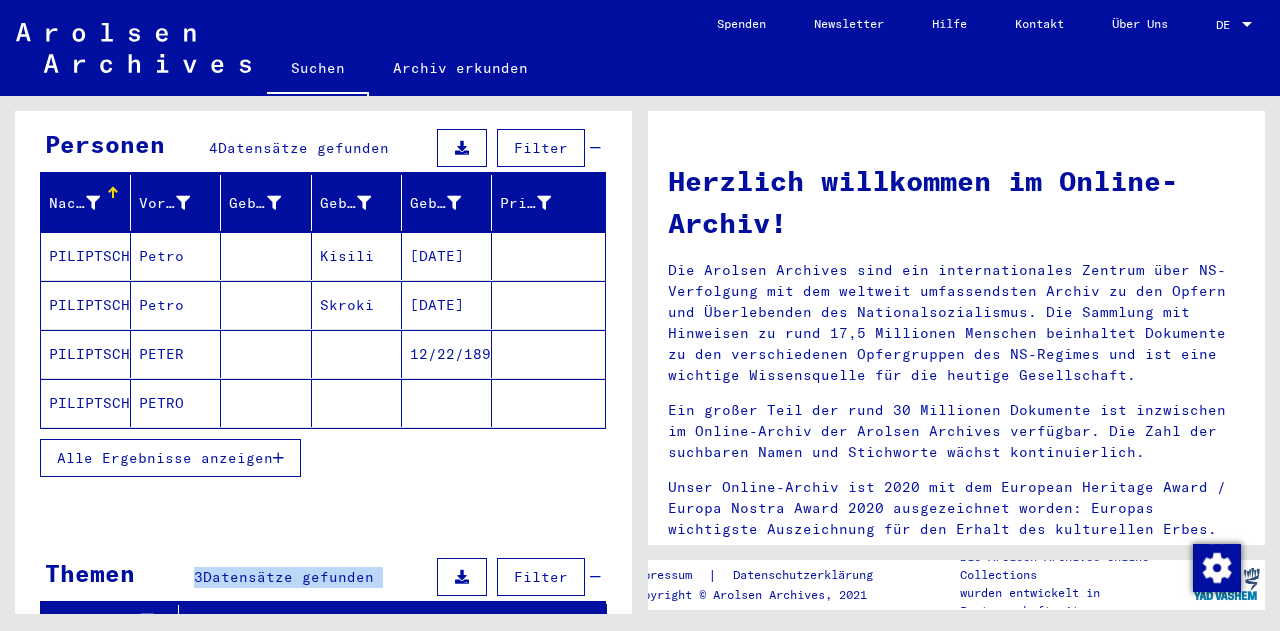 click on "PETRO" 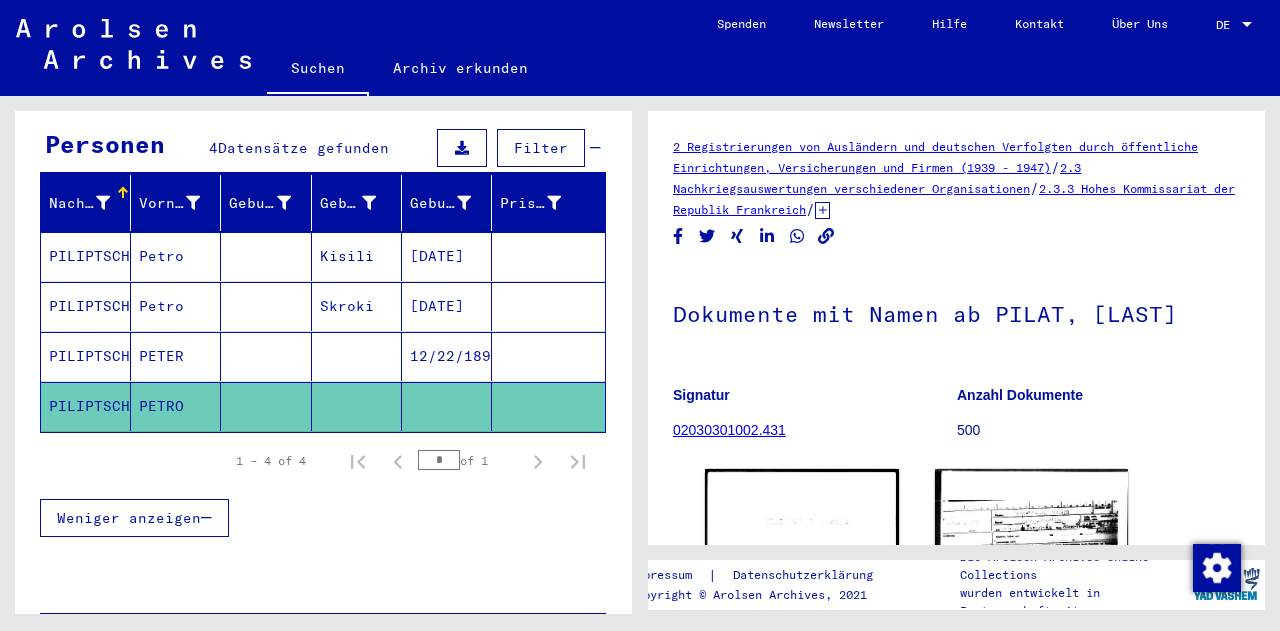 scroll, scrollTop: 0, scrollLeft: 0, axis: both 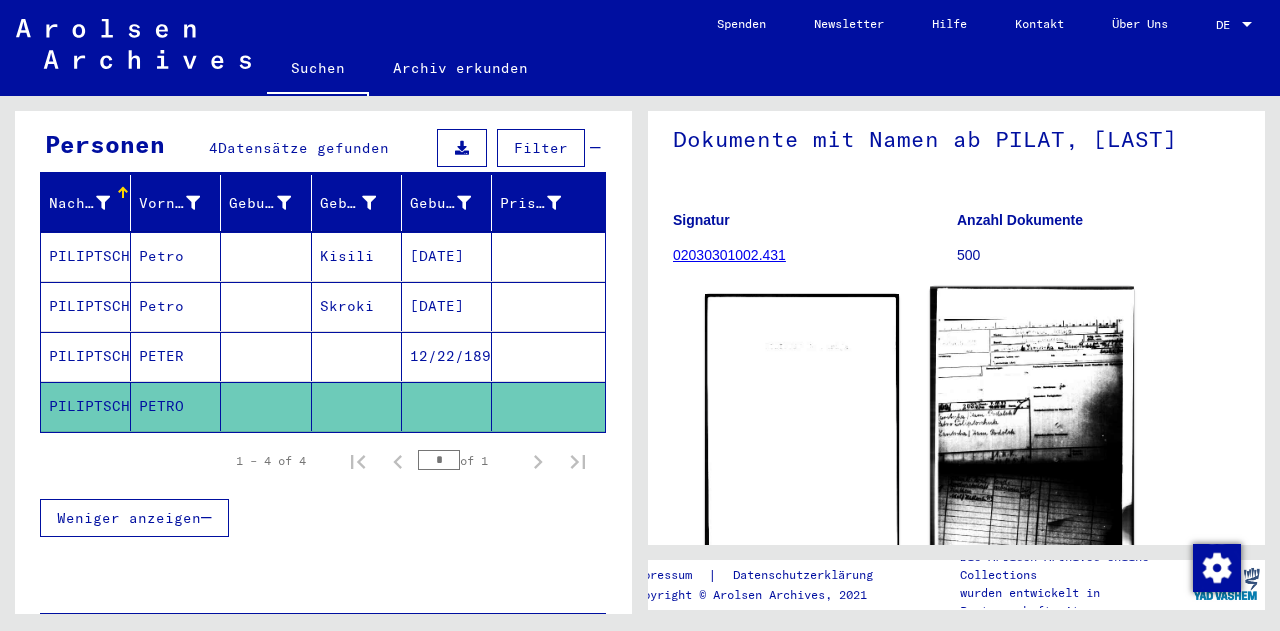 drag, startPoint x: 1186, startPoint y: 427, endPoint x: 1102, endPoint y: 427, distance: 84 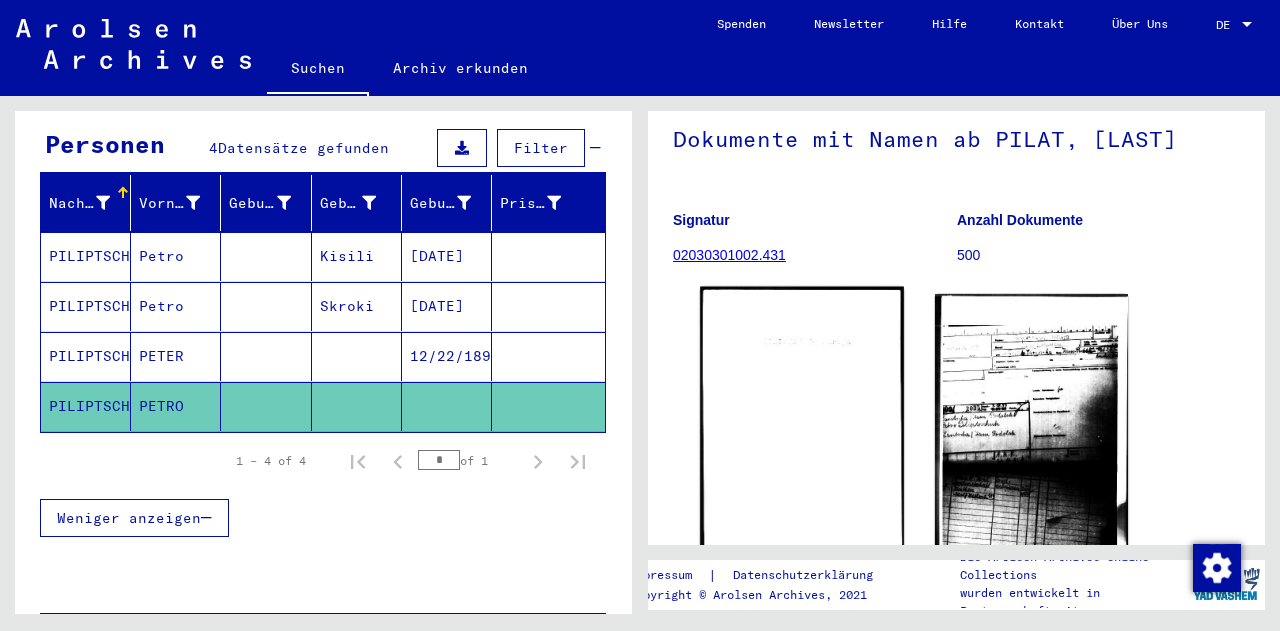 click 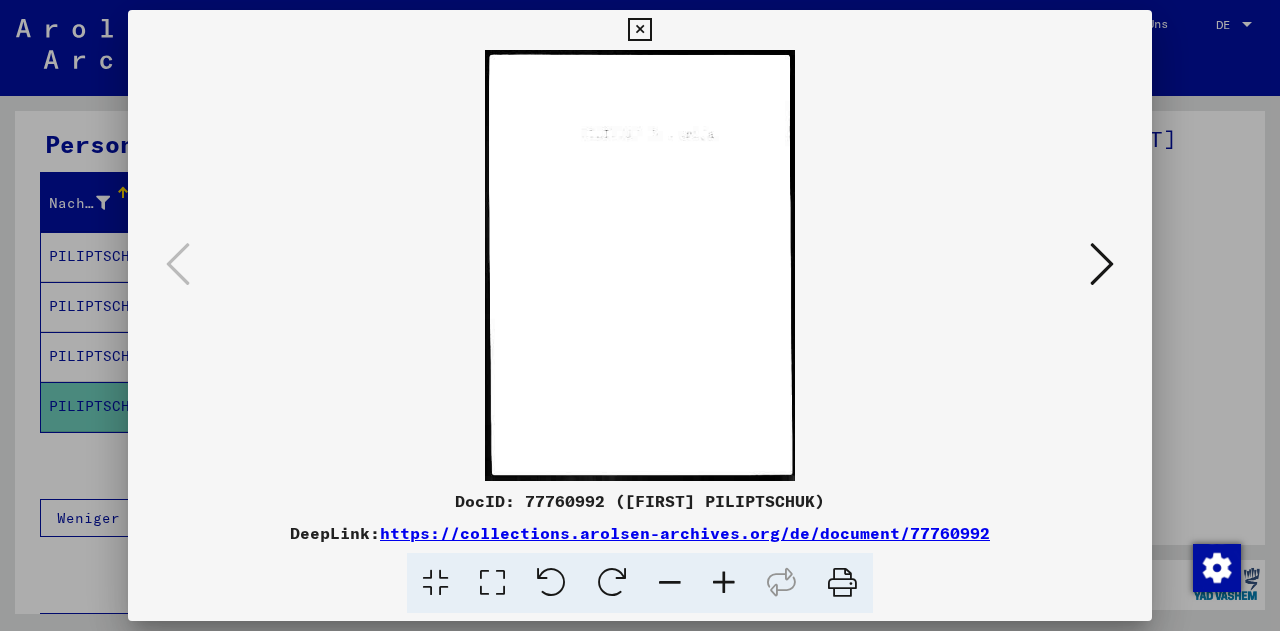click at bounding box center (1102, 264) 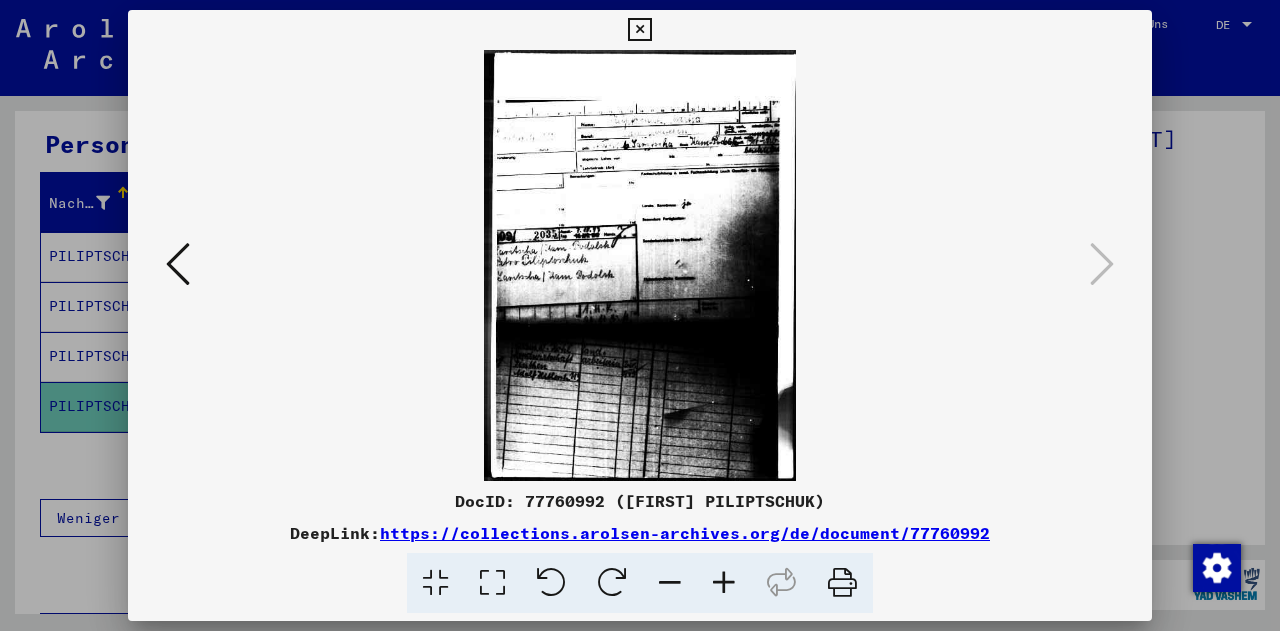 click at bounding box center [640, 265] 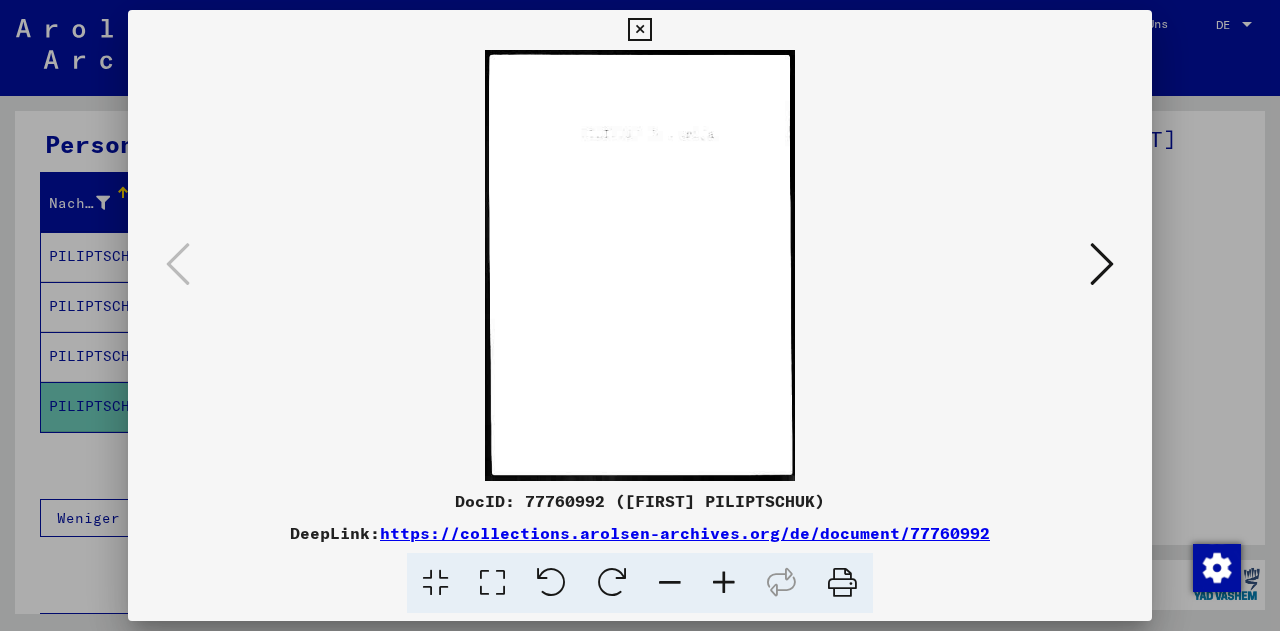 click at bounding box center [842, 583] 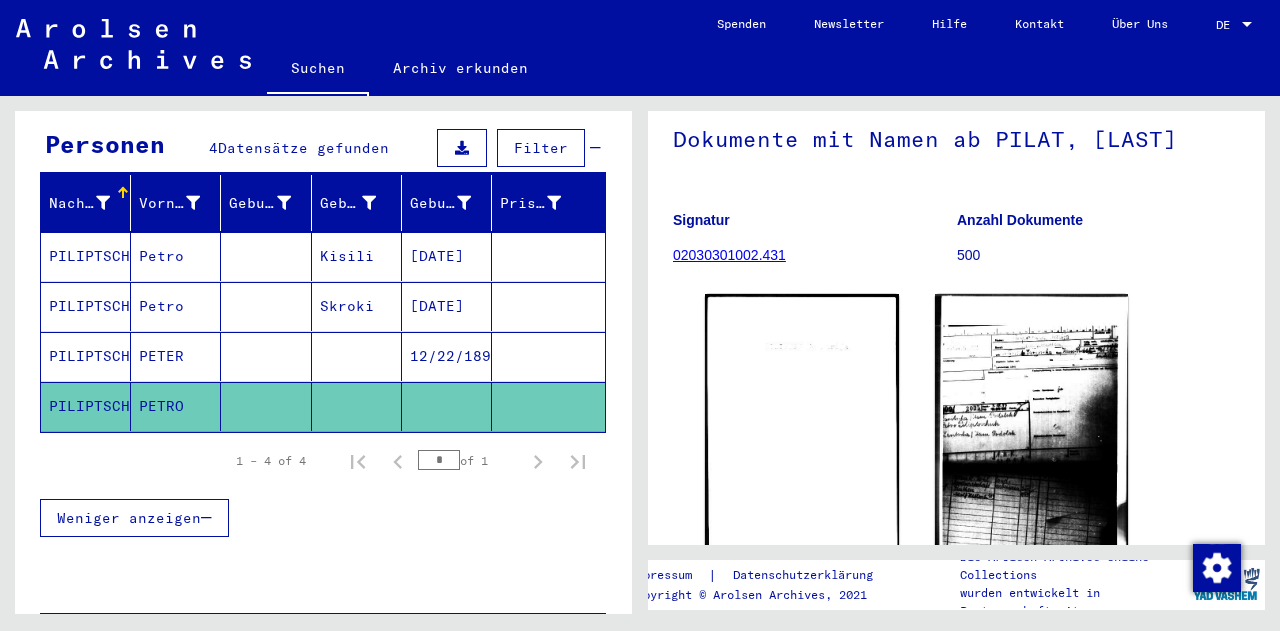 click on "02030301002.431" 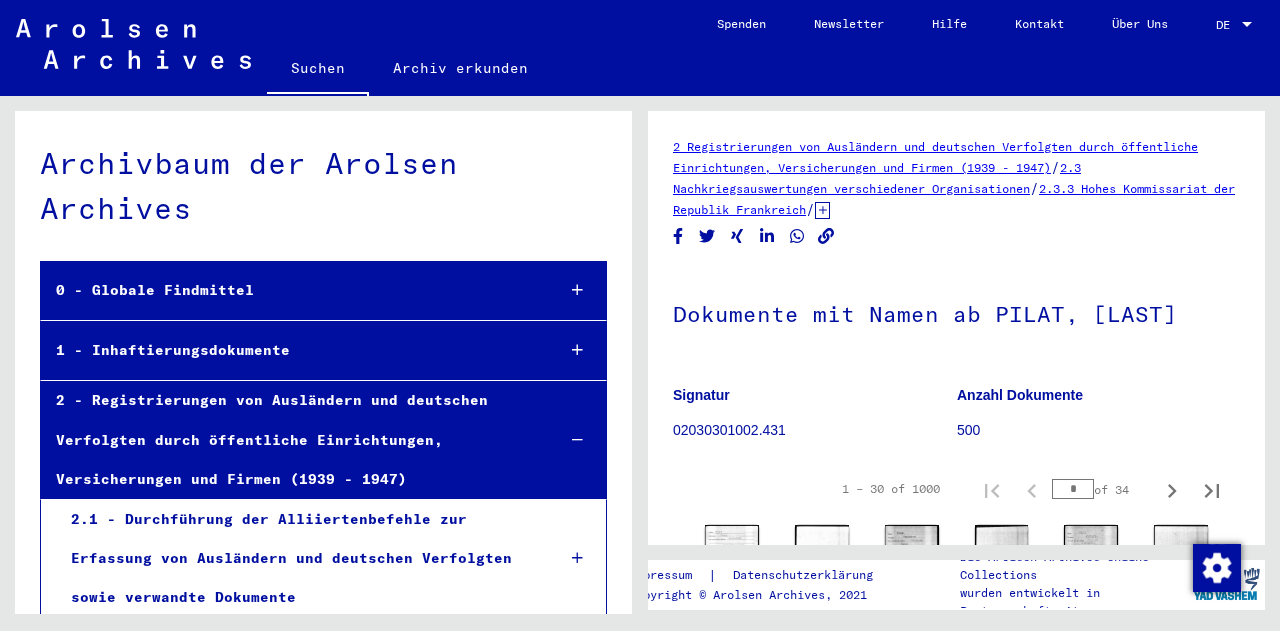 scroll, scrollTop: 41865, scrollLeft: 0, axis: vertical 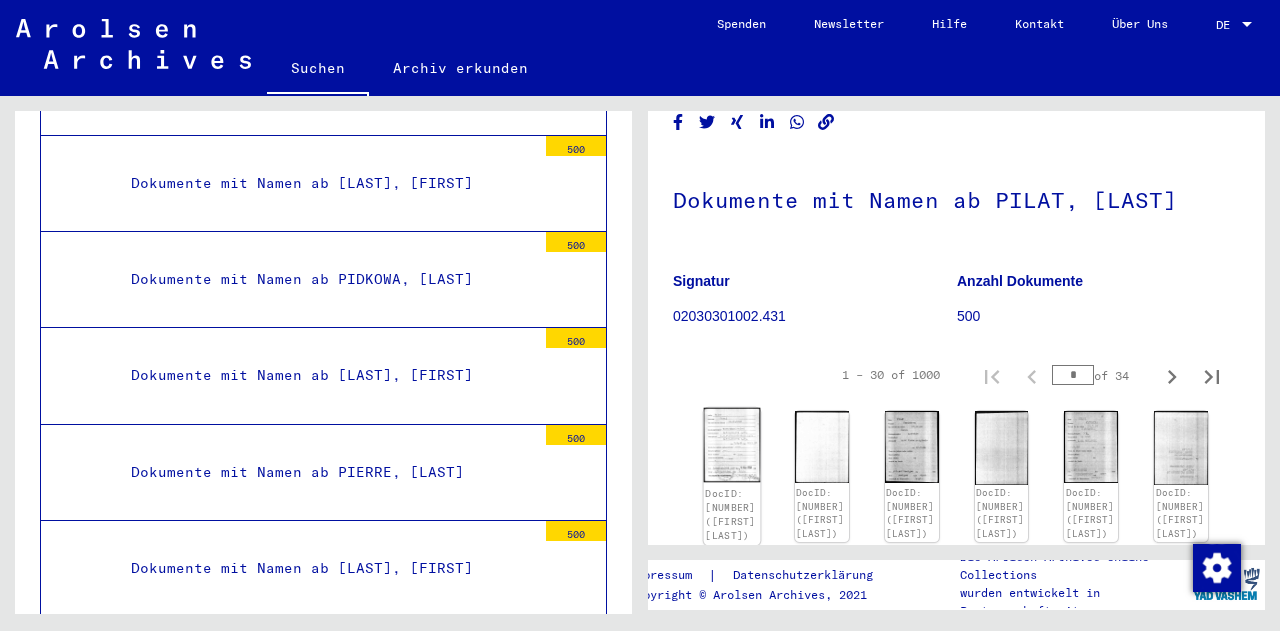 click 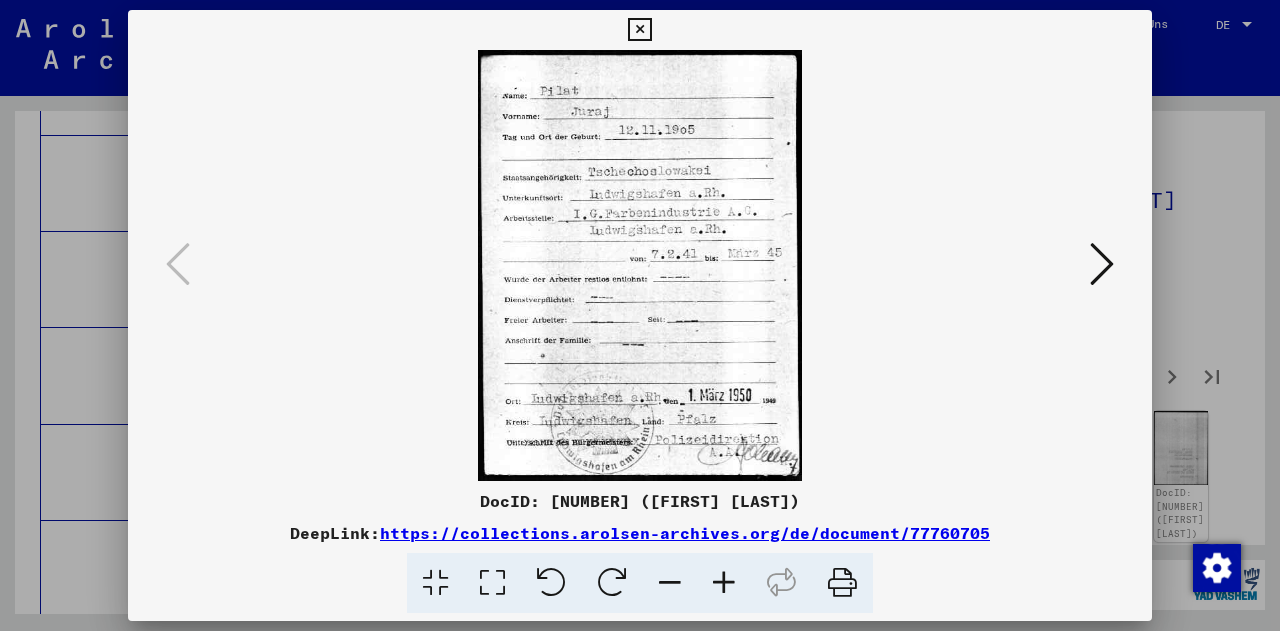 click at bounding box center (1102, 265) 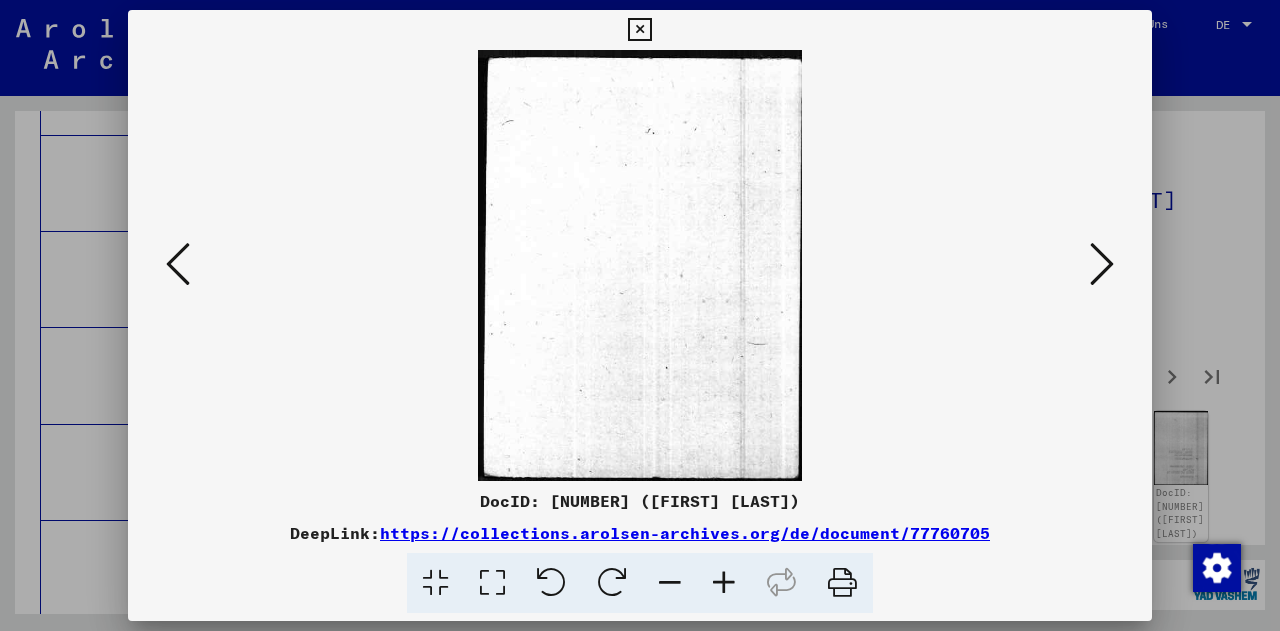 click at bounding box center (1102, 265) 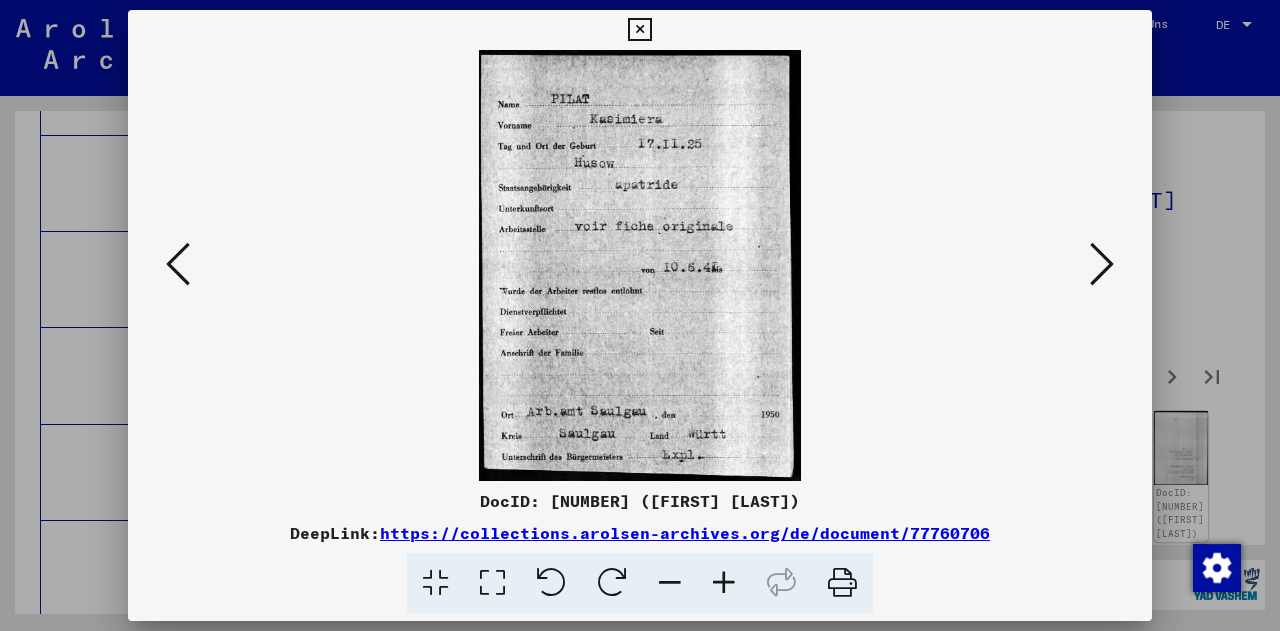 click at bounding box center (1102, 265) 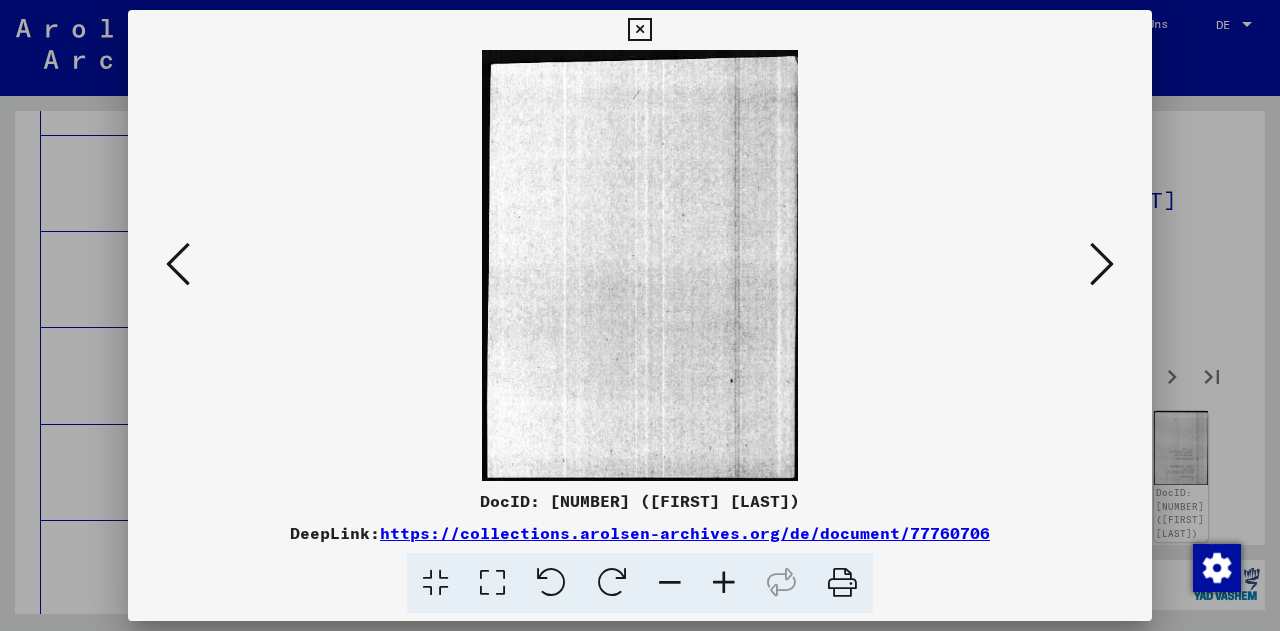 click at bounding box center (1102, 265) 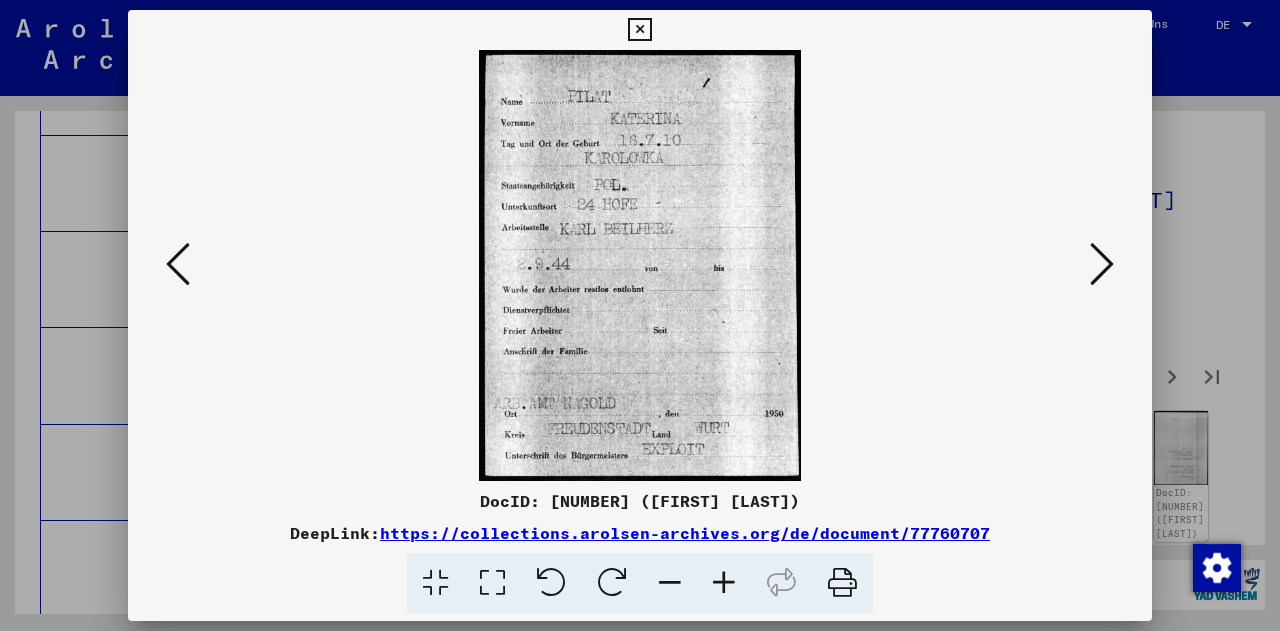 click at bounding box center (1102, 264) 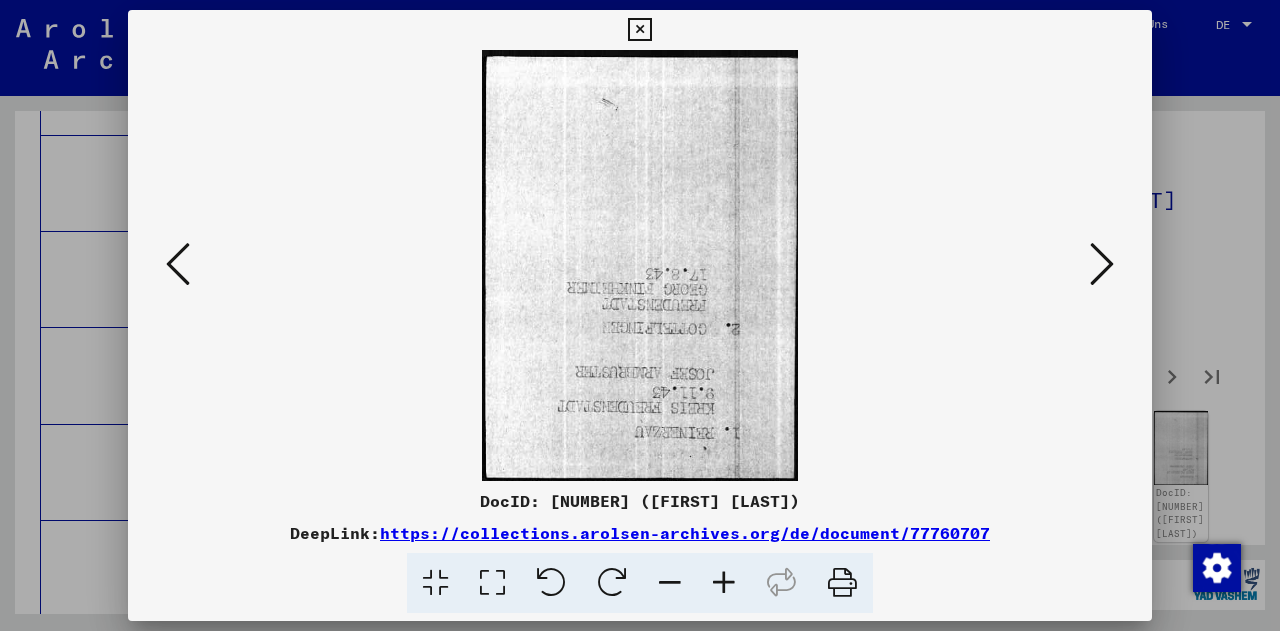 click at bounding box center (1102, 264) 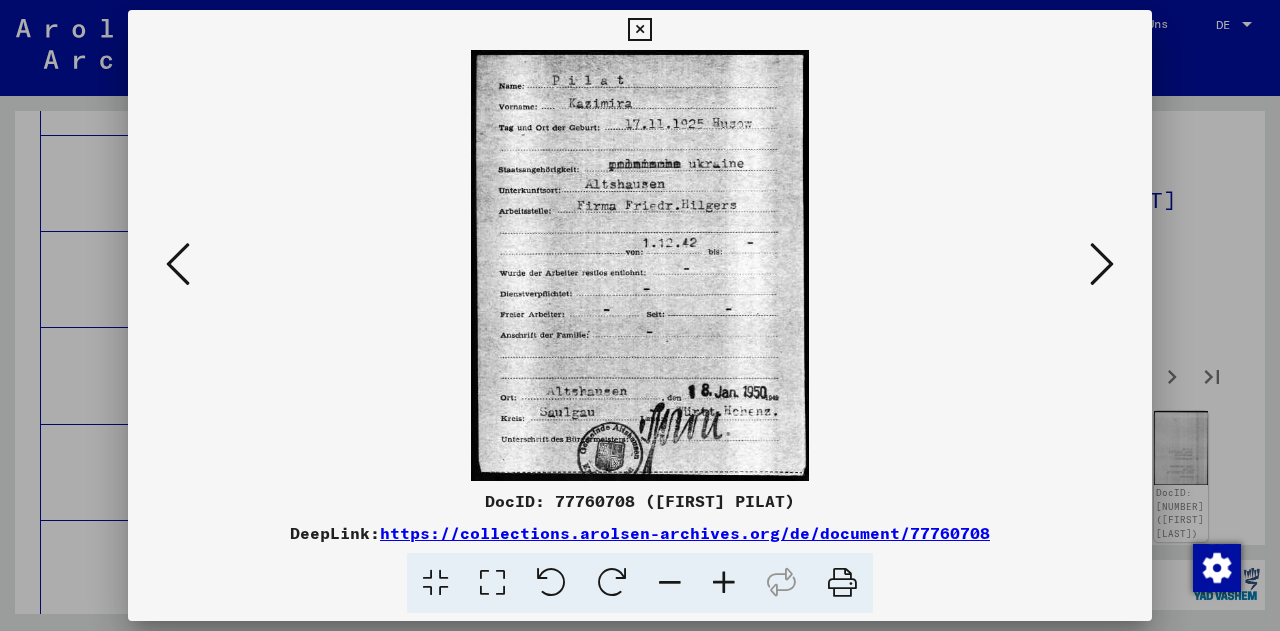 click at bounding box center (1102, 264) 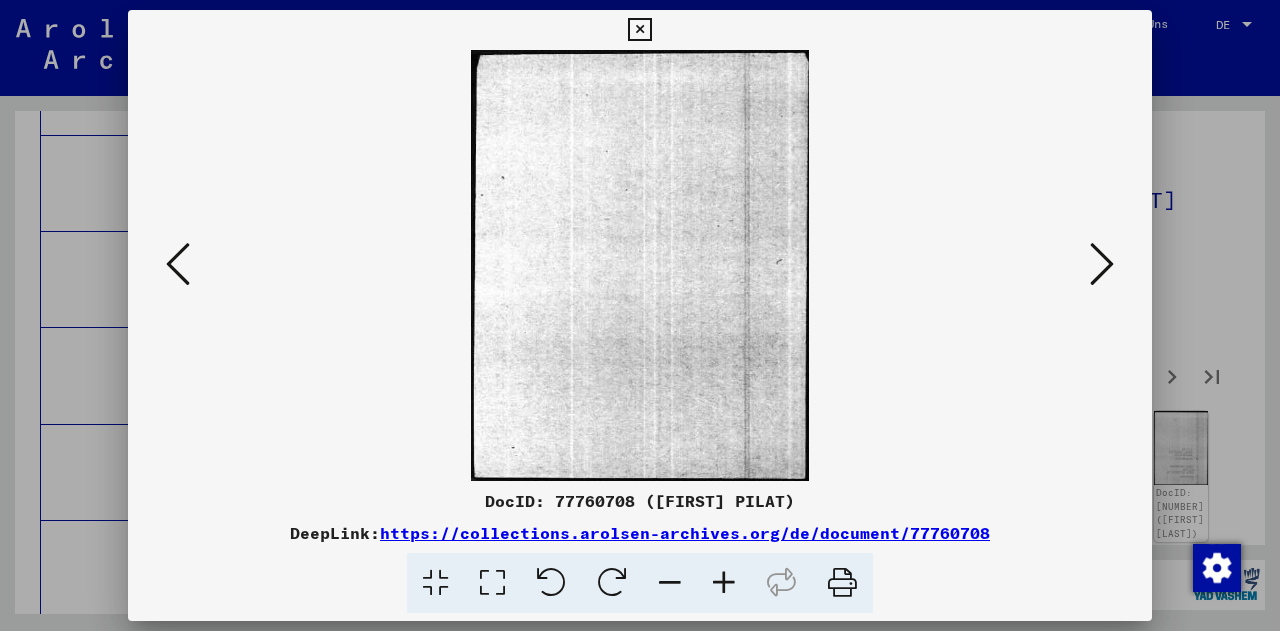 click at bounding box center (1102, 264) 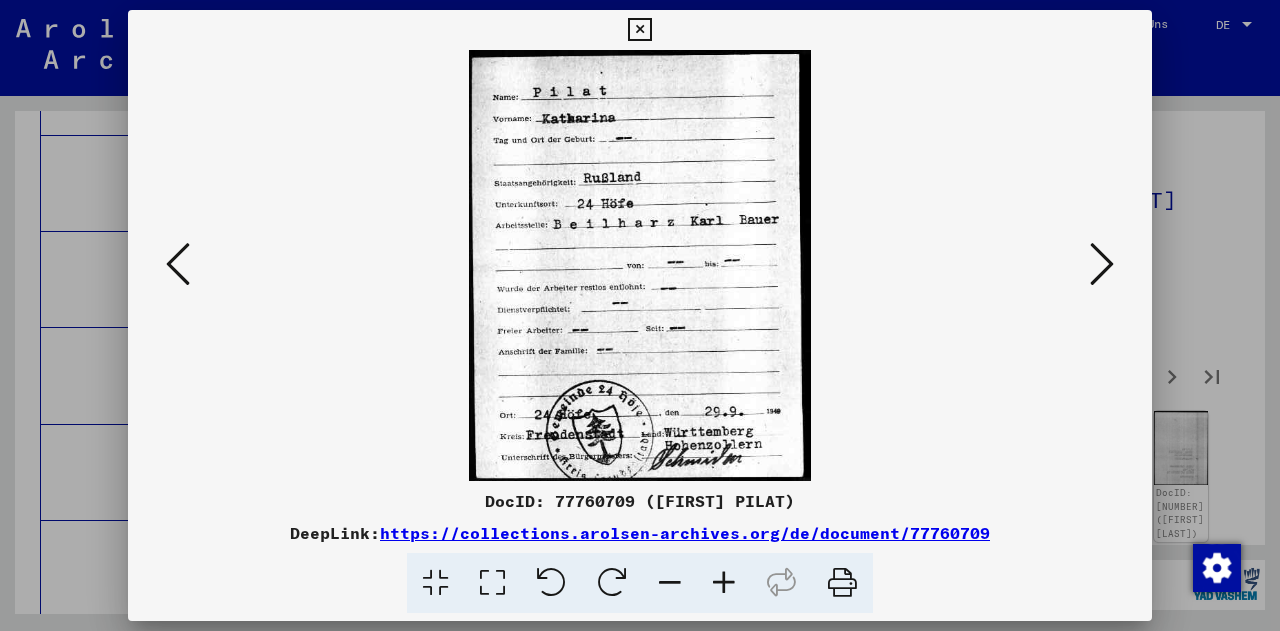 click at bounding box center [1102, 264] 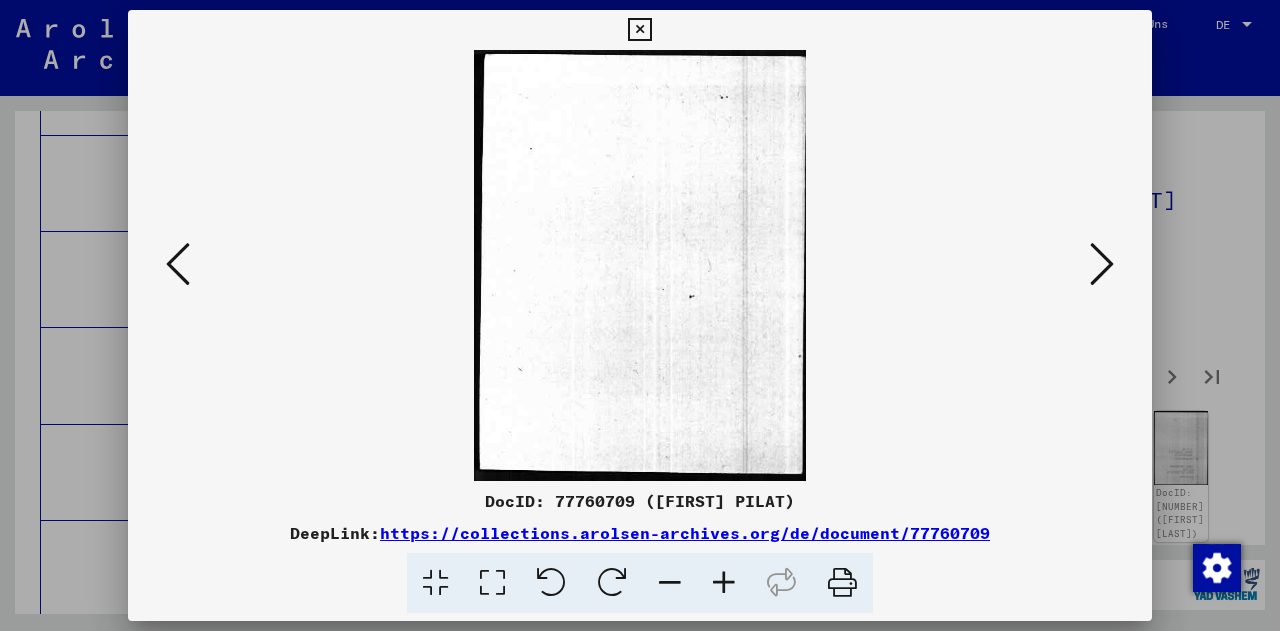 click at bounding box center [1102, 264] 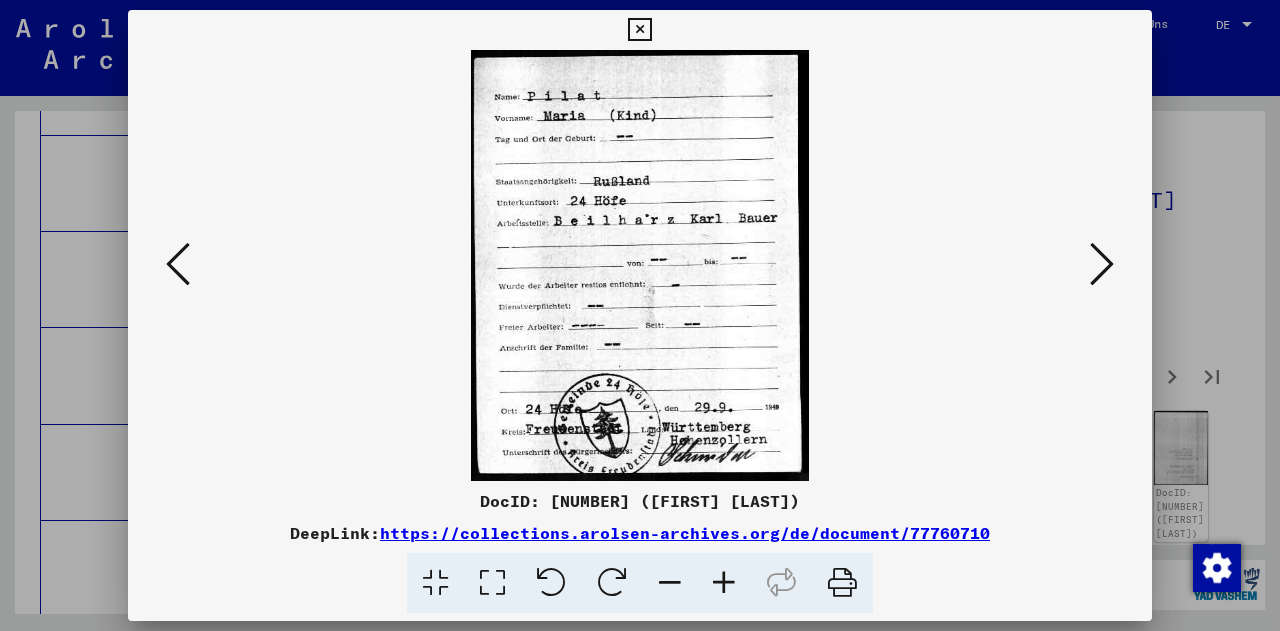 click at bounding box center [1102, 264] 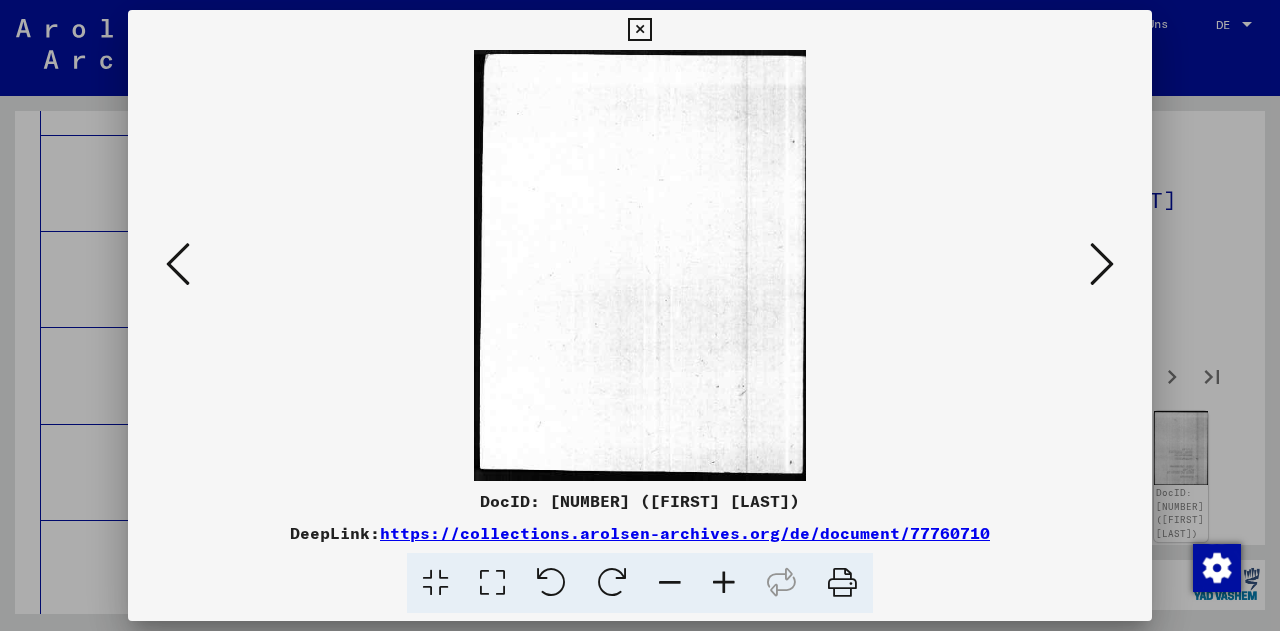 click at bounding box center [1102, 264] 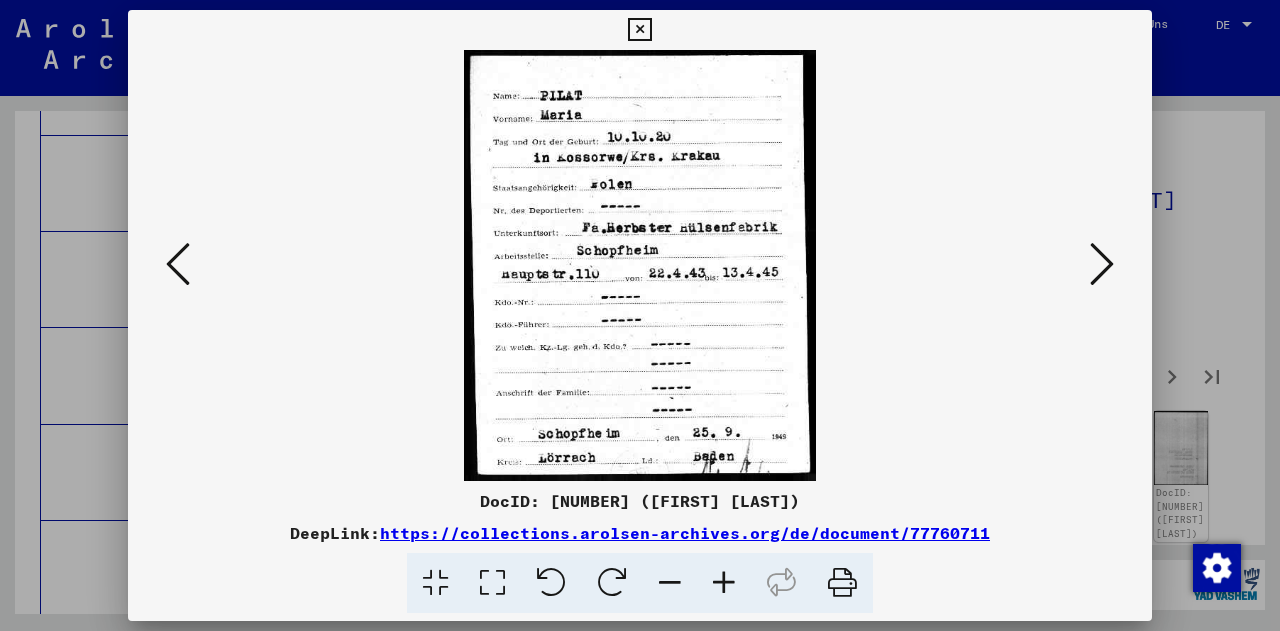 click at bounding box center [1102, 264] 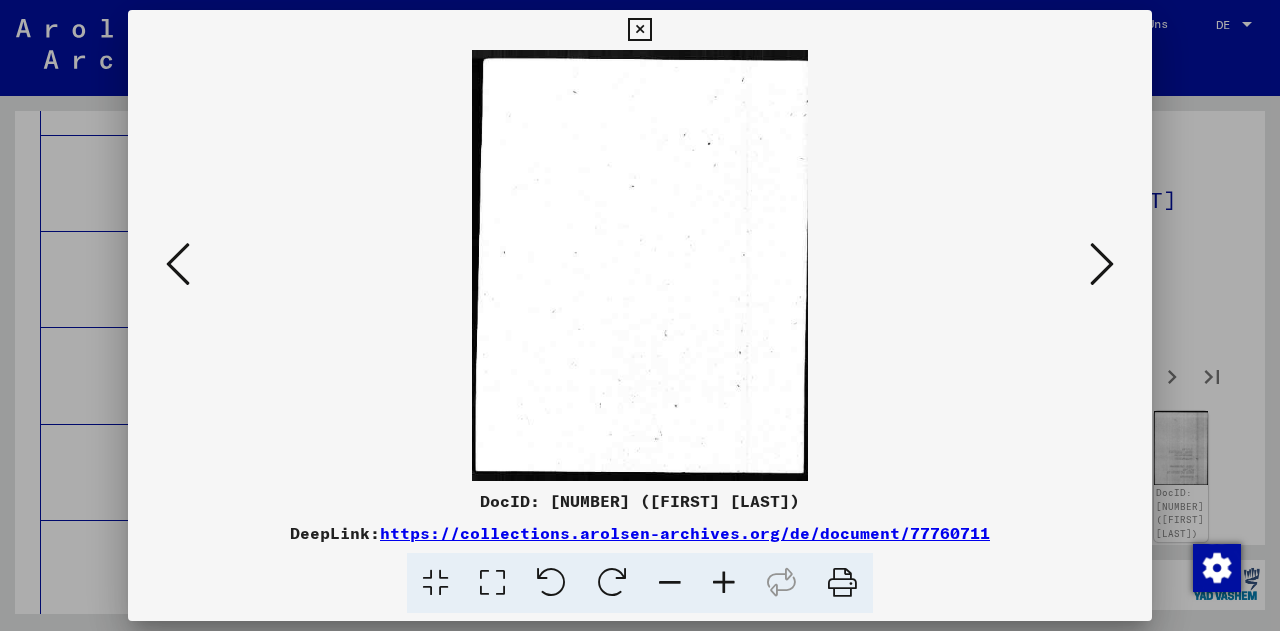 click at bounding box center [1102, 264] 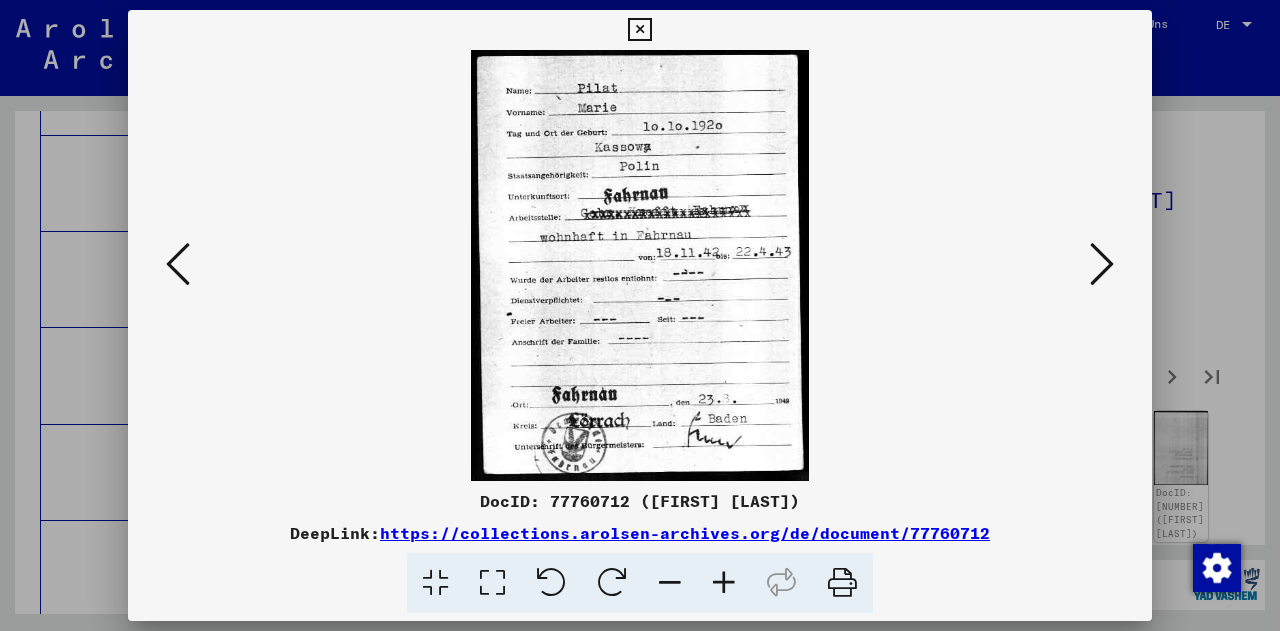 click at bounding box center [1102, 264] 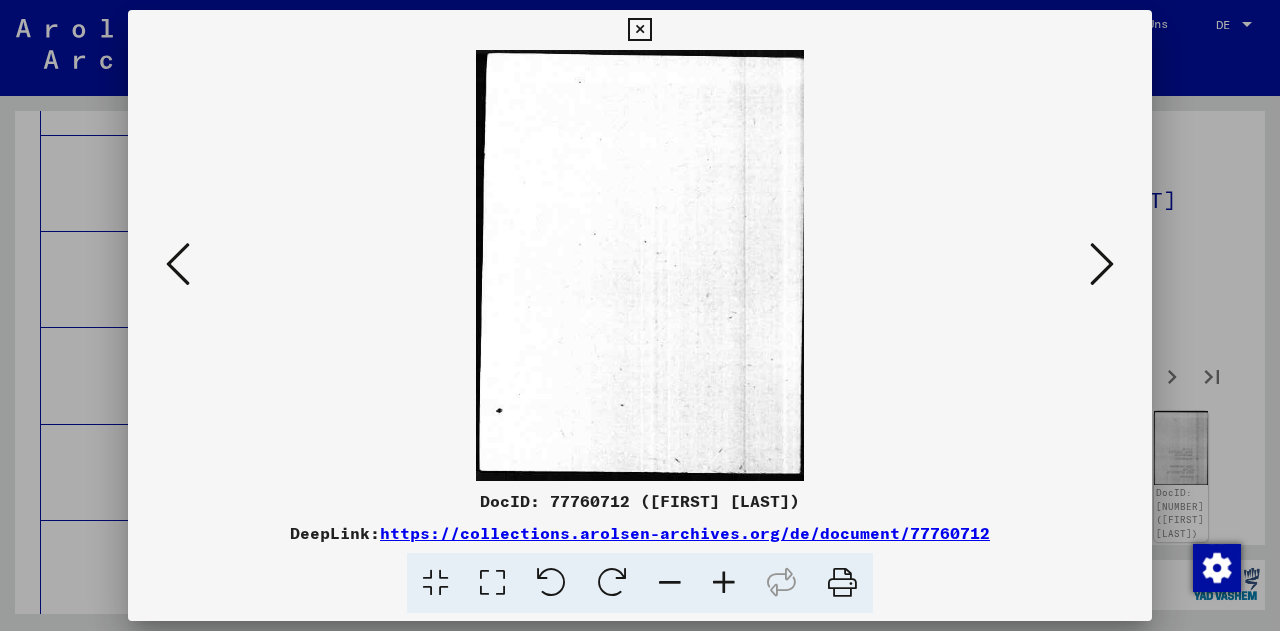 click at bounding box center (1102, 264) 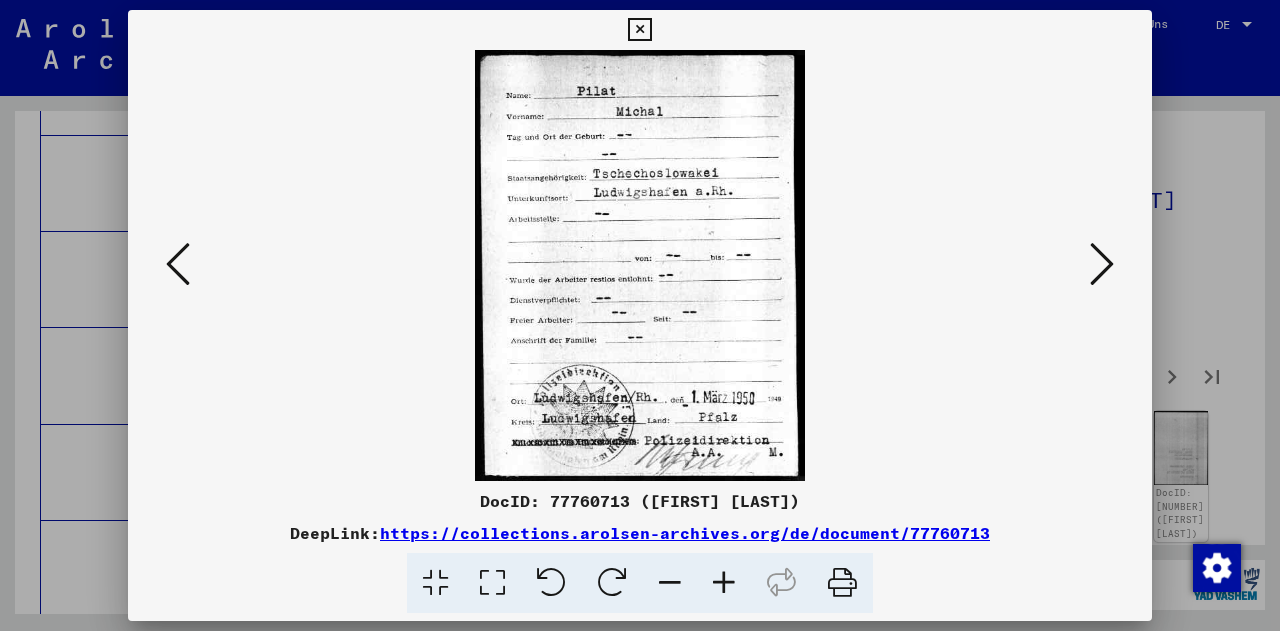 click at bounding box center [1102, 264] 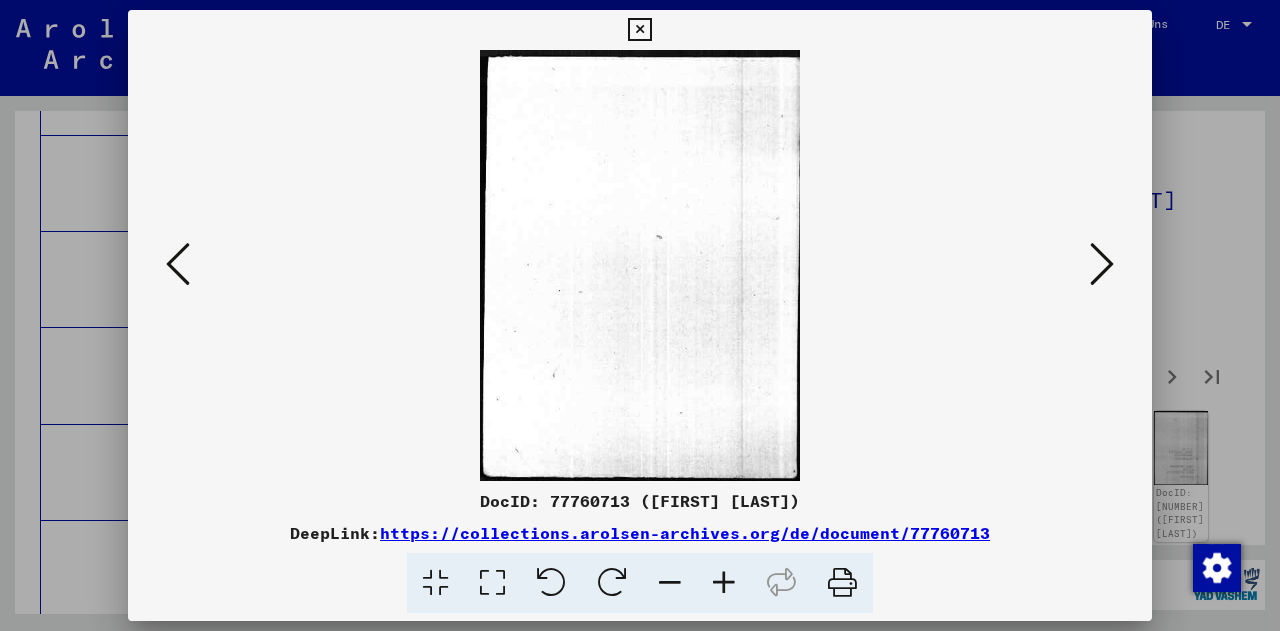 click at bounding box center [1102, 264] 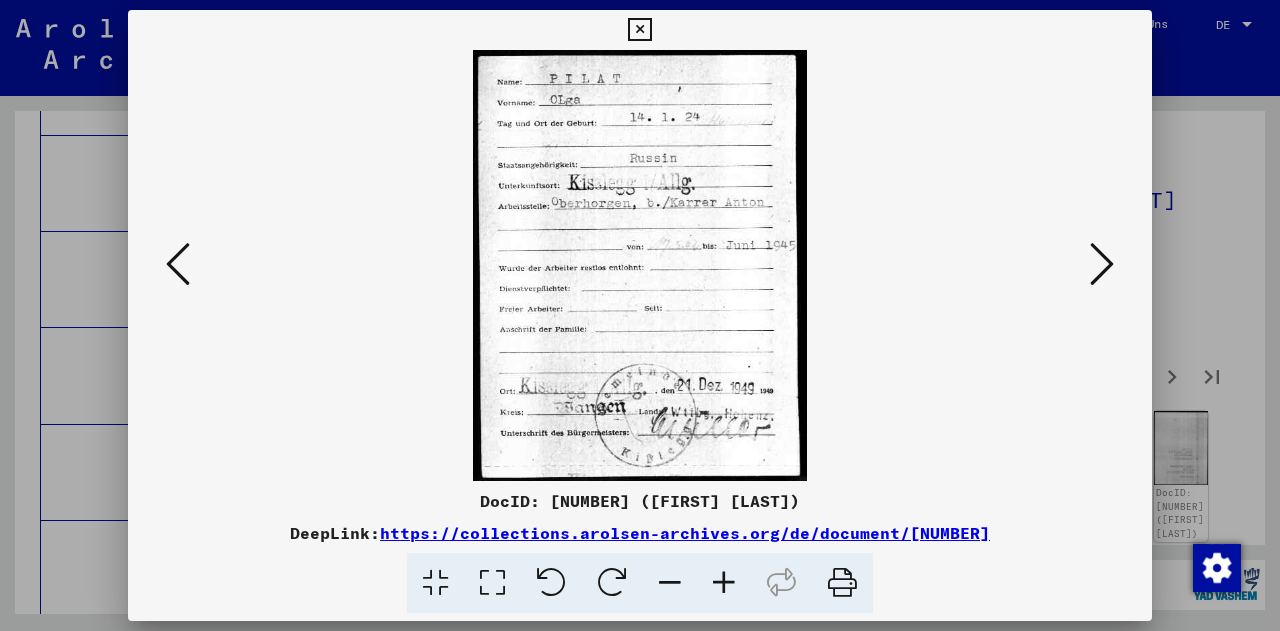 click at bounding box center [1102, 264] 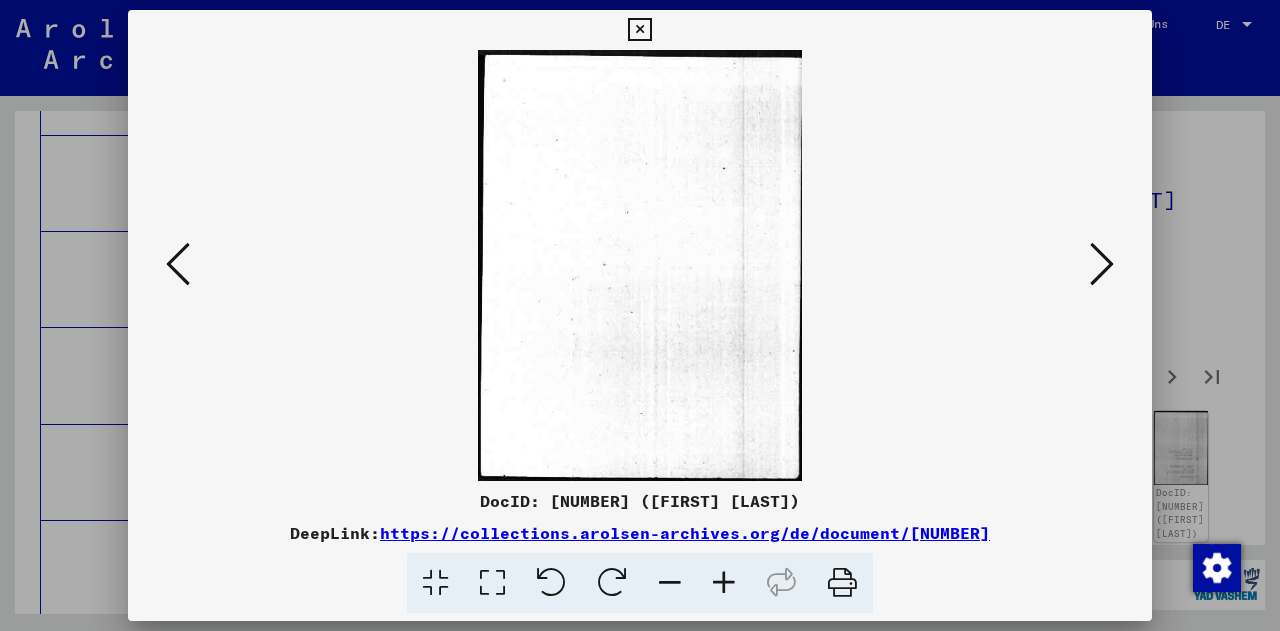click at bounding box center (1102, 264) 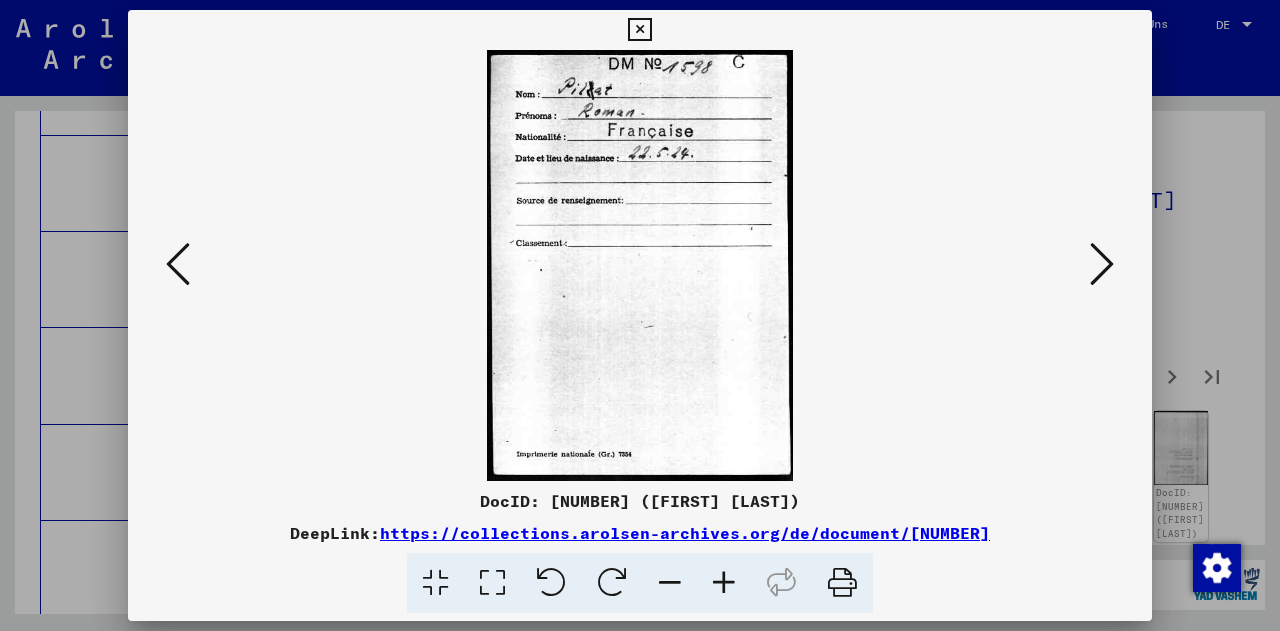 click at bounding box center (1102, 264) 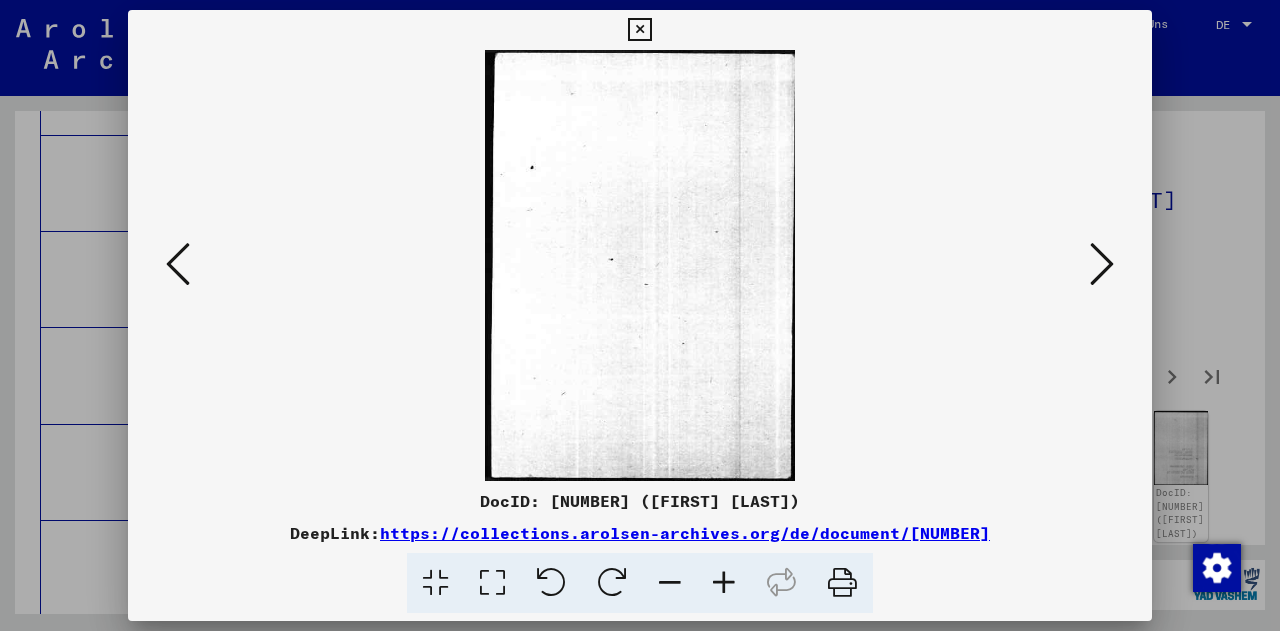 click at bounding box center [1102, 264] 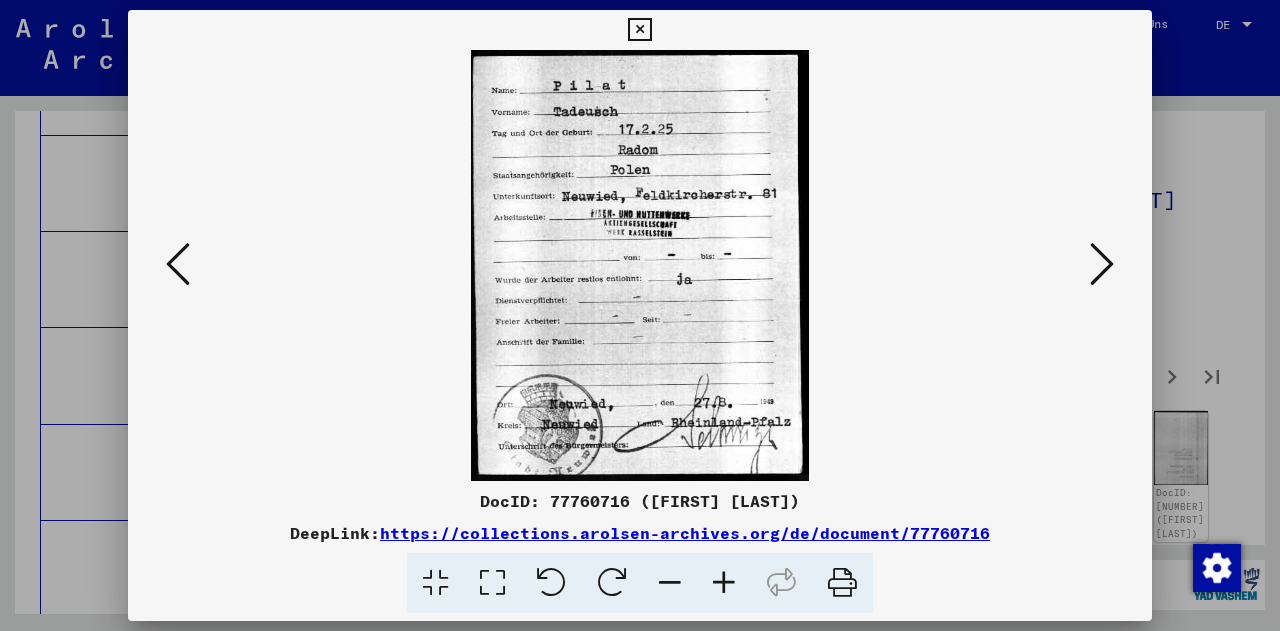 click at bounding box center (1102, 264) 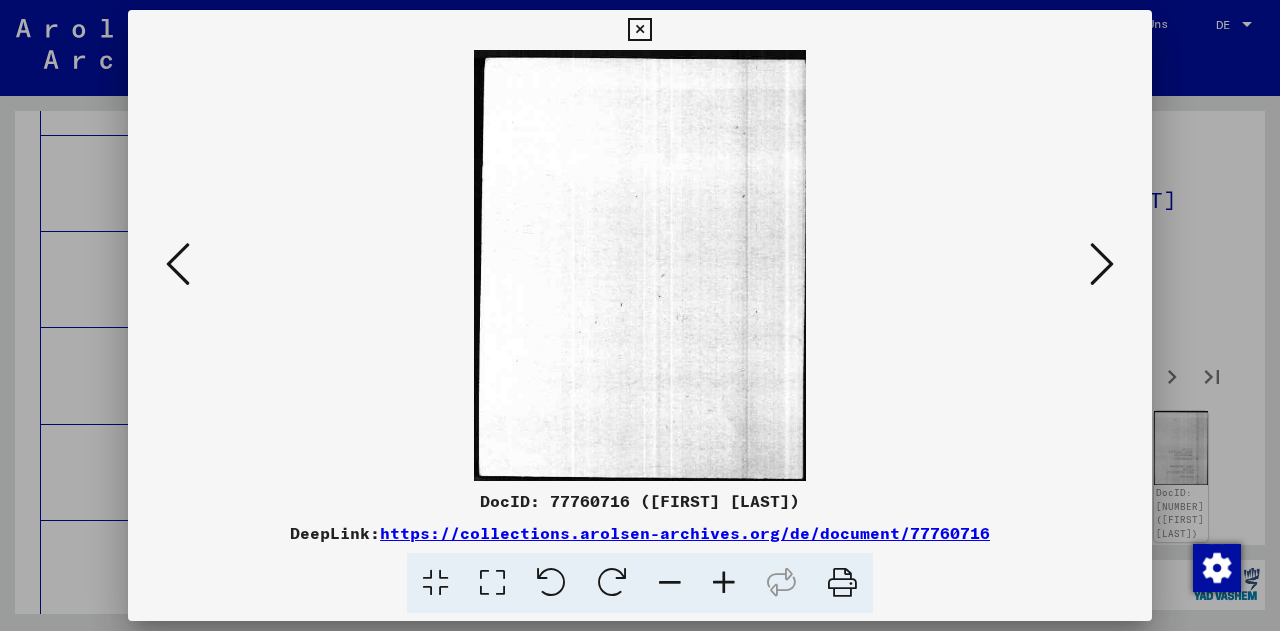 click at bounding box center [1102, 264] 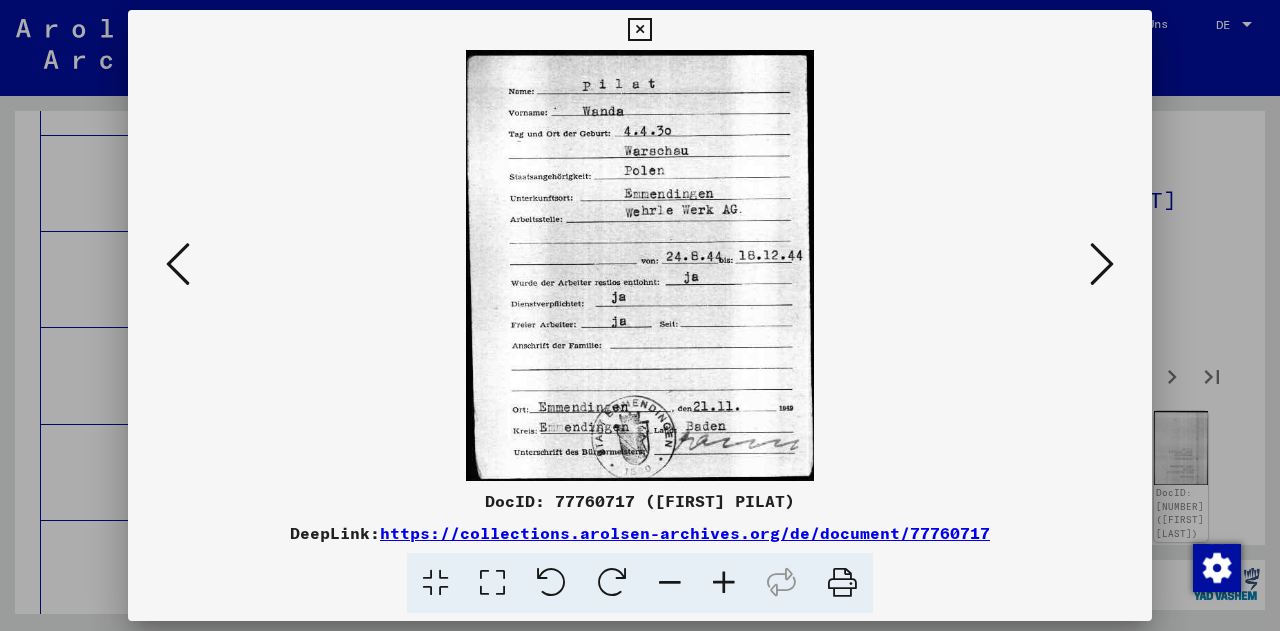 click at bounding box center [1102, 264] 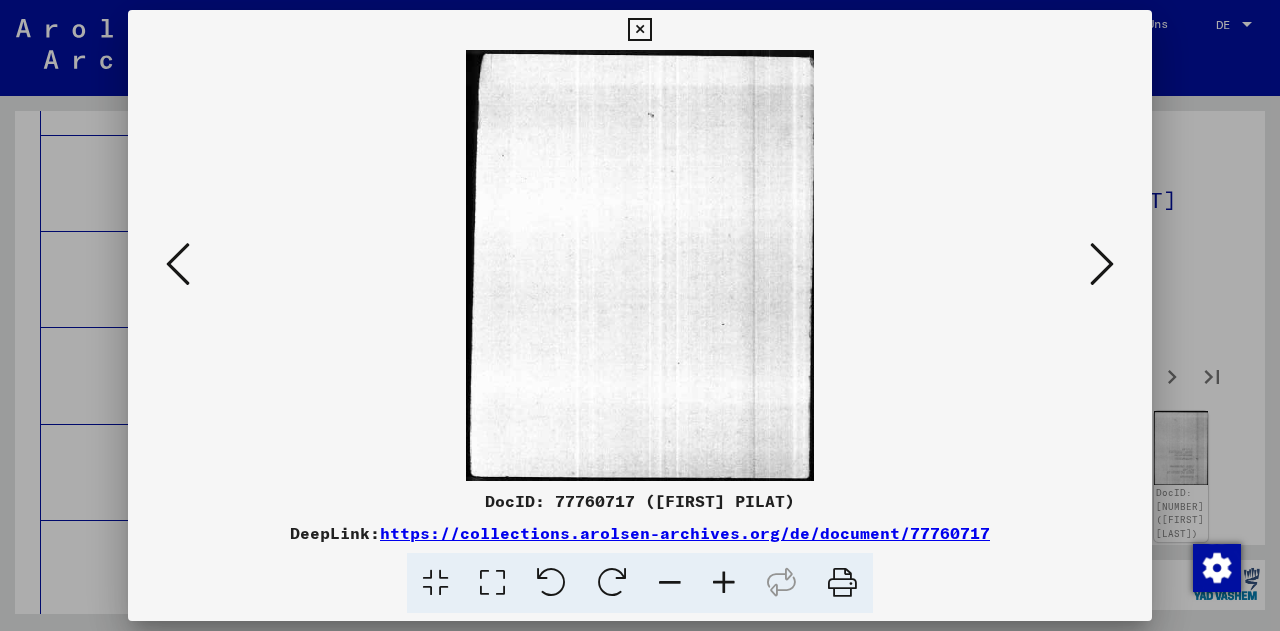 click at bounding box center [1102, 264] 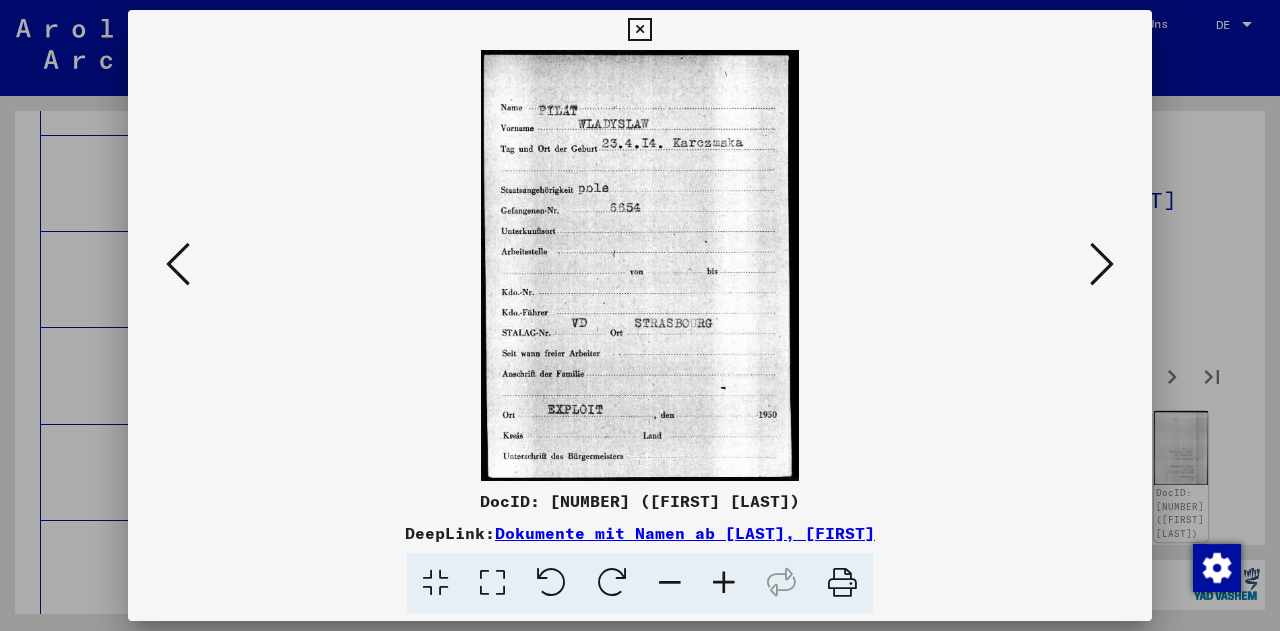 click at bounding box center (1102, 264) 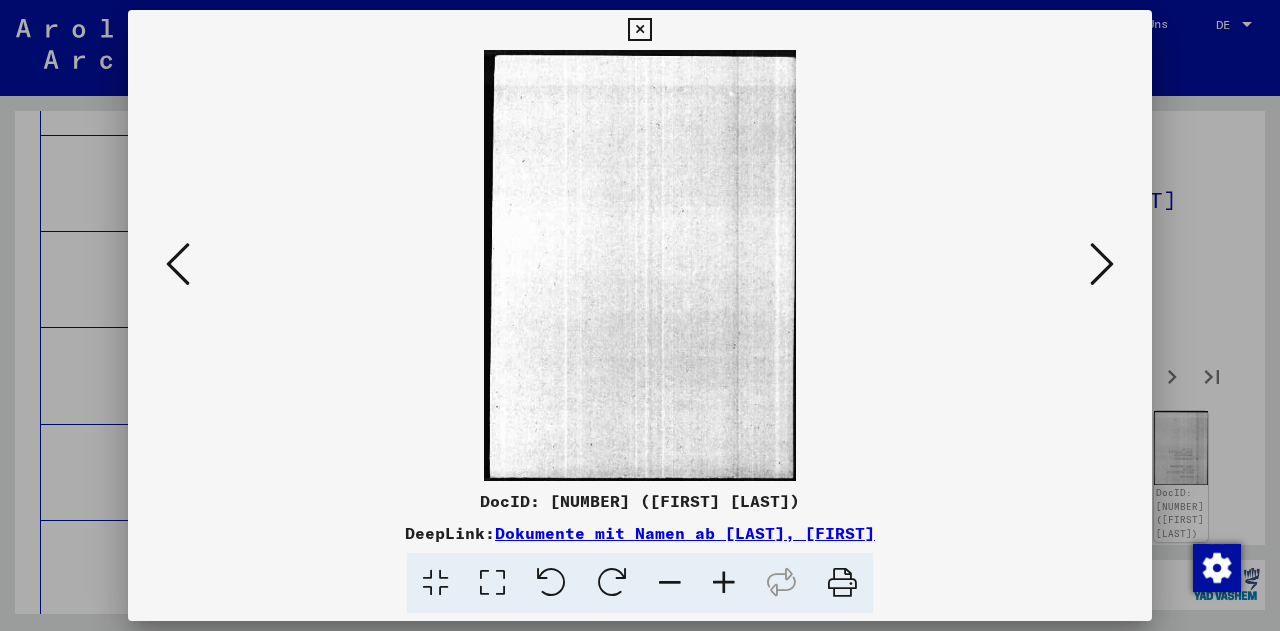 click at bounding box center [1102, 264] 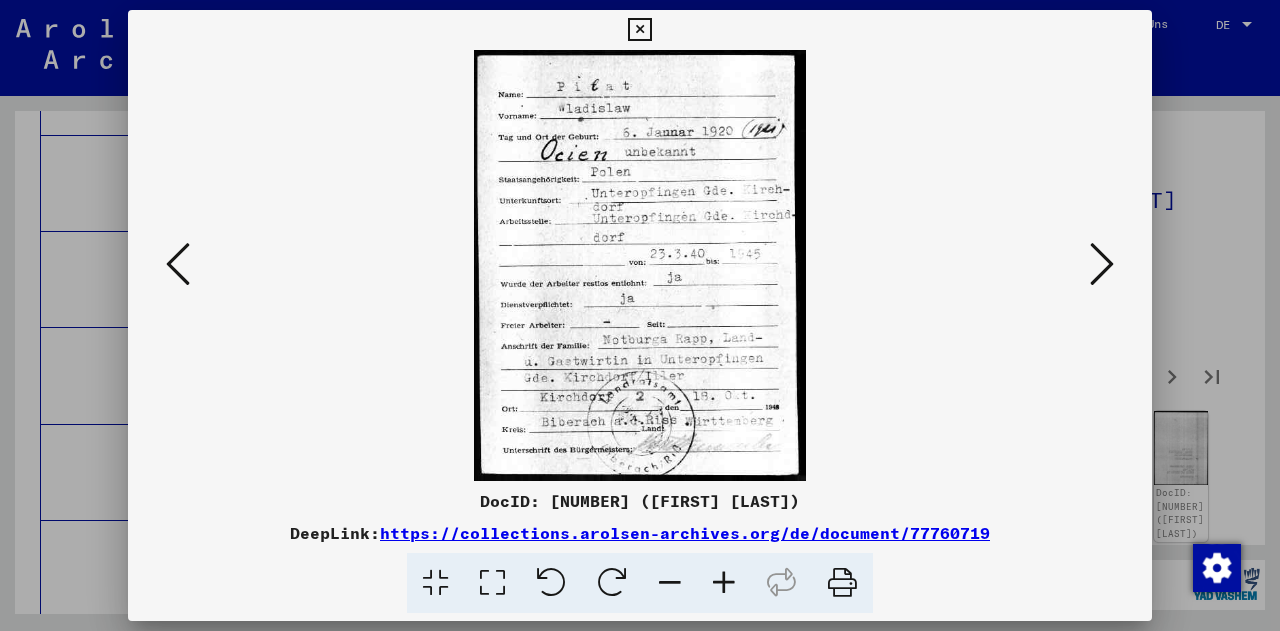 click at bounding box center (1102, 264) 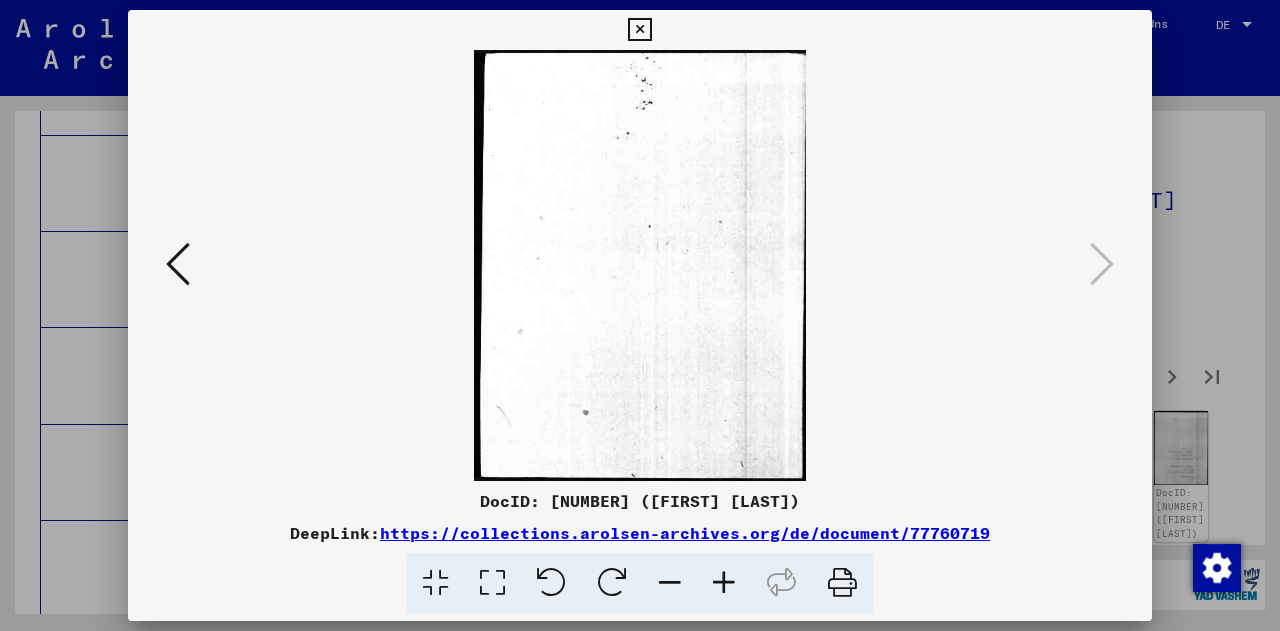 click at bounding box center [640, 315] 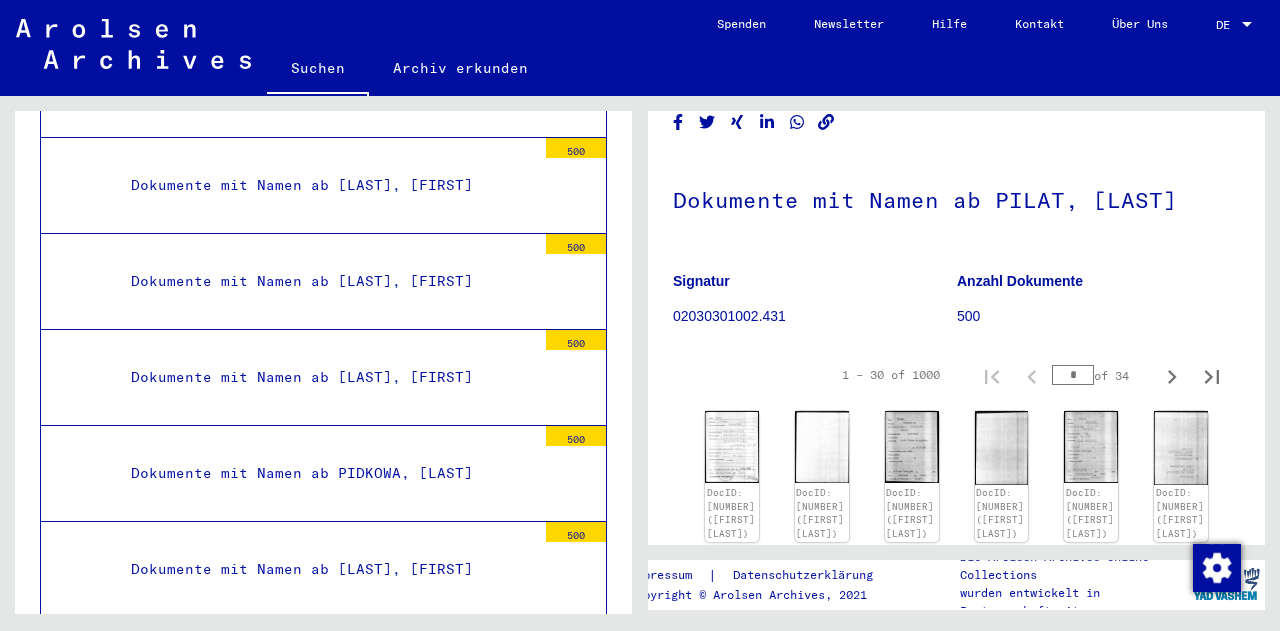 scroll, scrollTop: 41914, scrollLeft: 0, axis: vertical 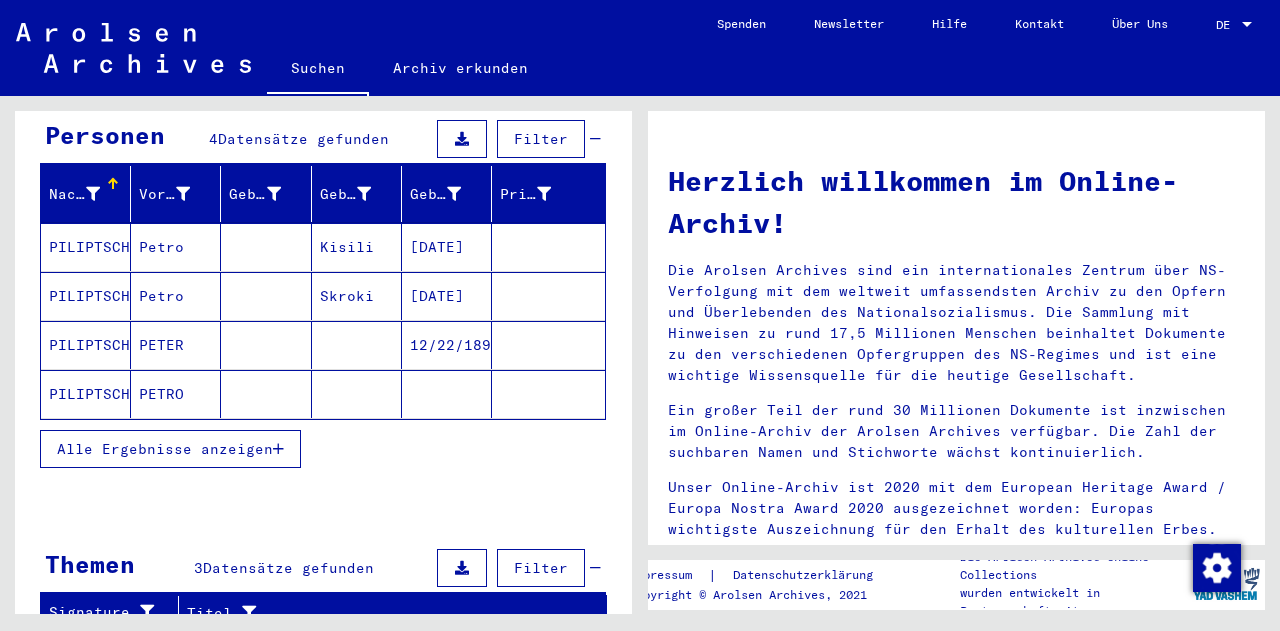 click on "PETER" at bounding box center [176, 394] 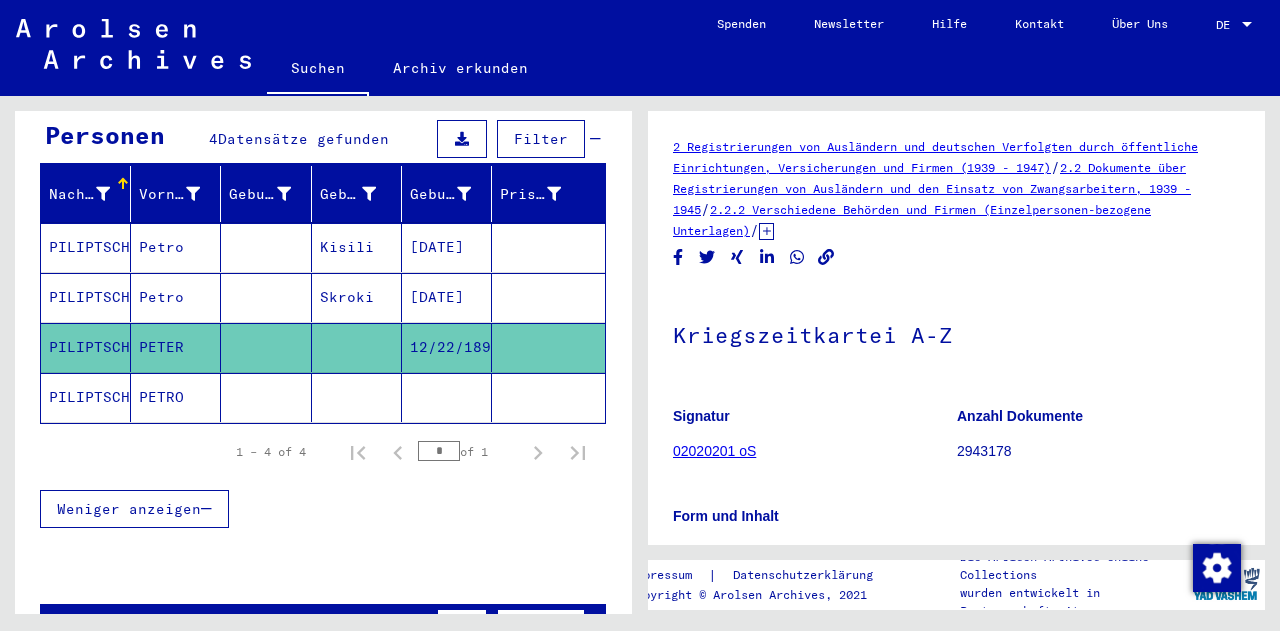 scroll, scrollTop: 0, scrollLeft: 0, axis: both 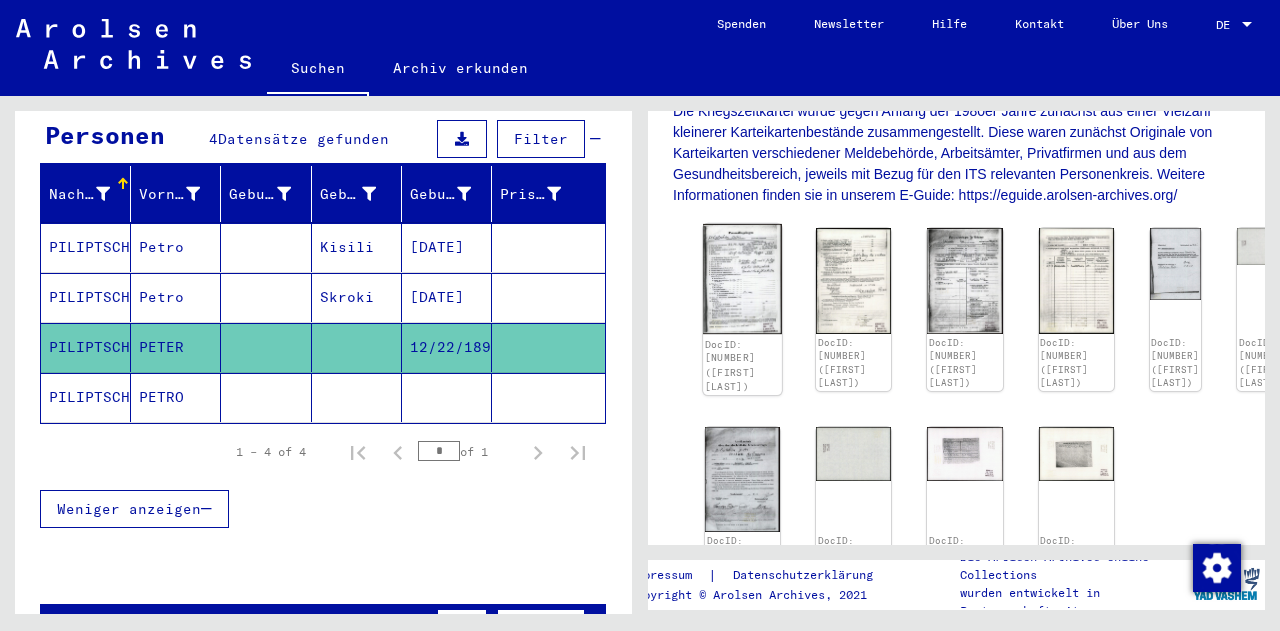 click 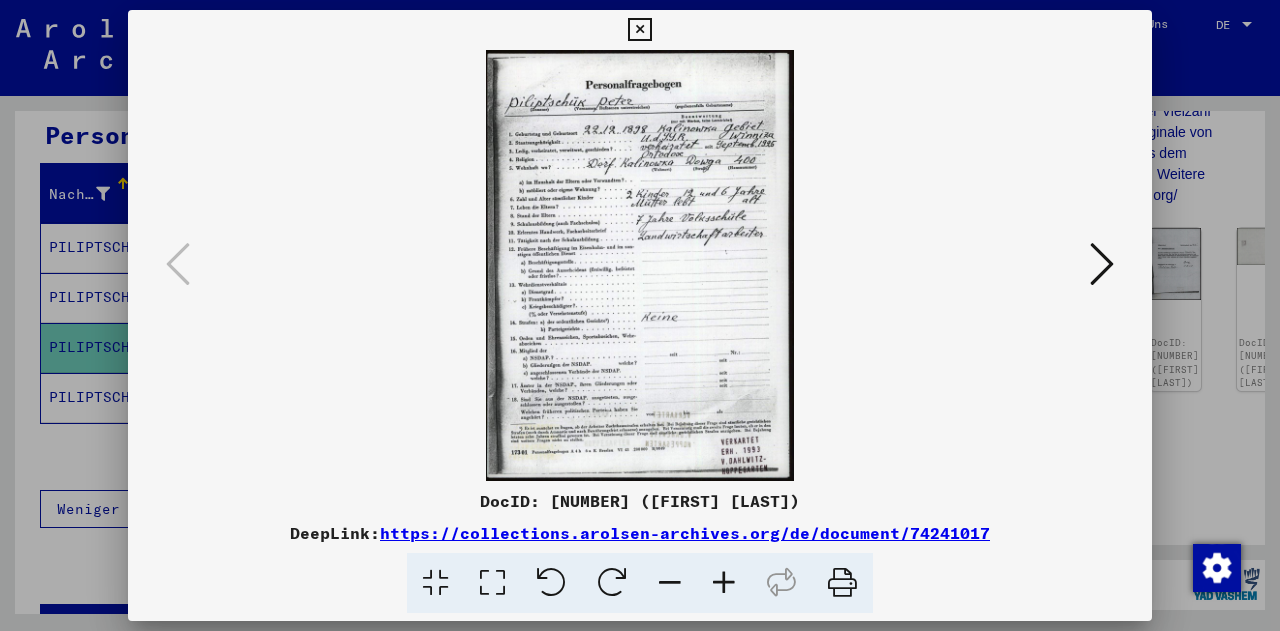 click at bounding box center [842, 583] 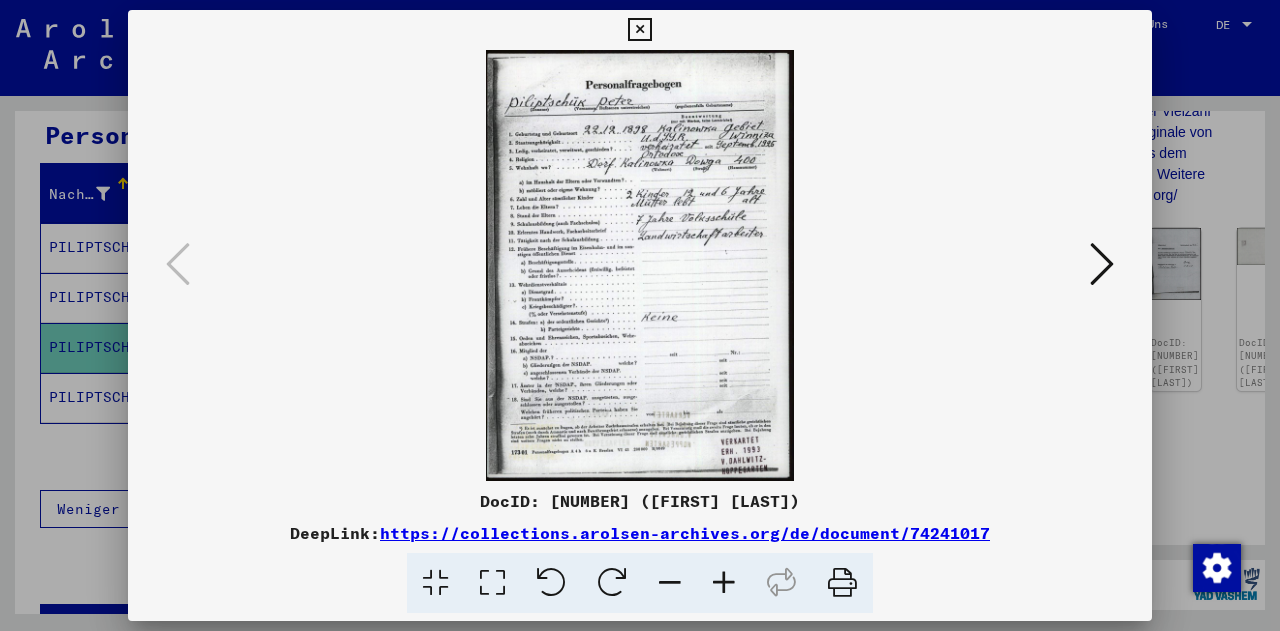 scroll, scrollTop: 203, scrollLeft: 0, axis: vertical 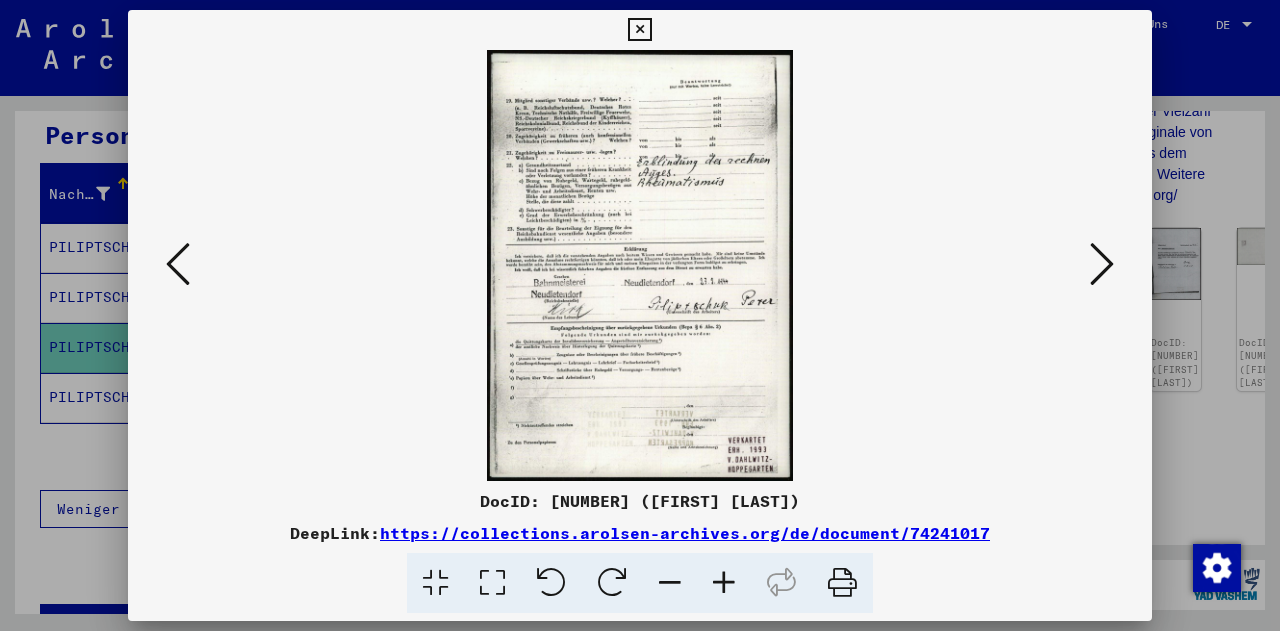 click at bounding box center (842, 583) 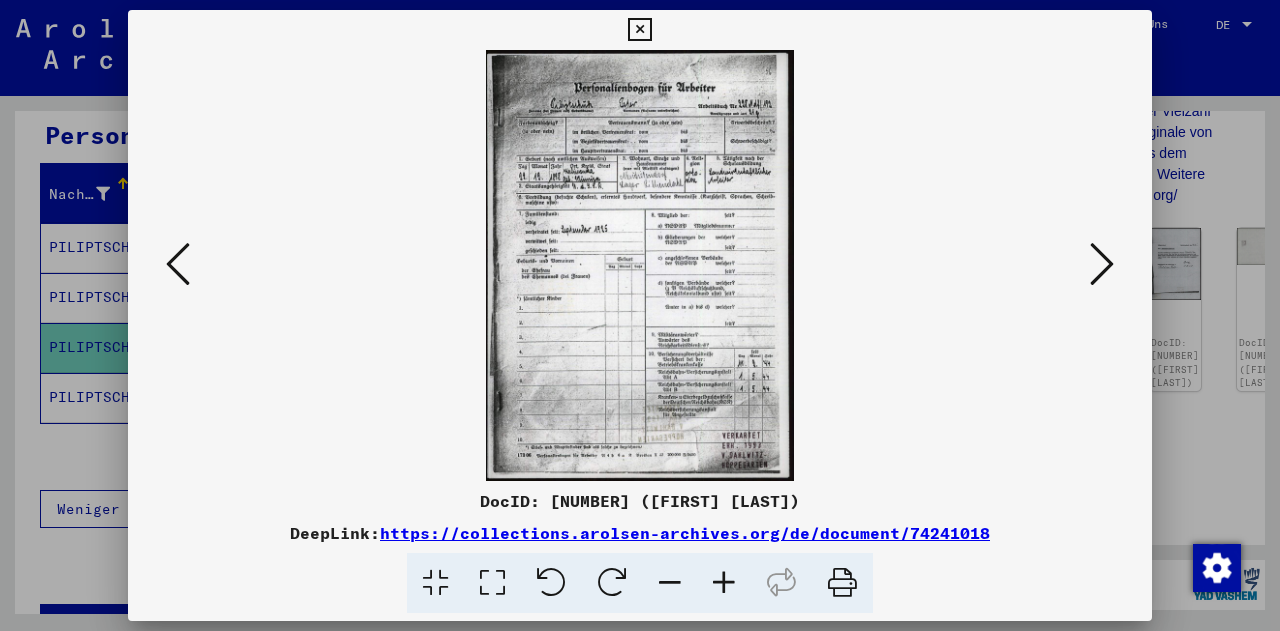click at bounding box center [842, 583] 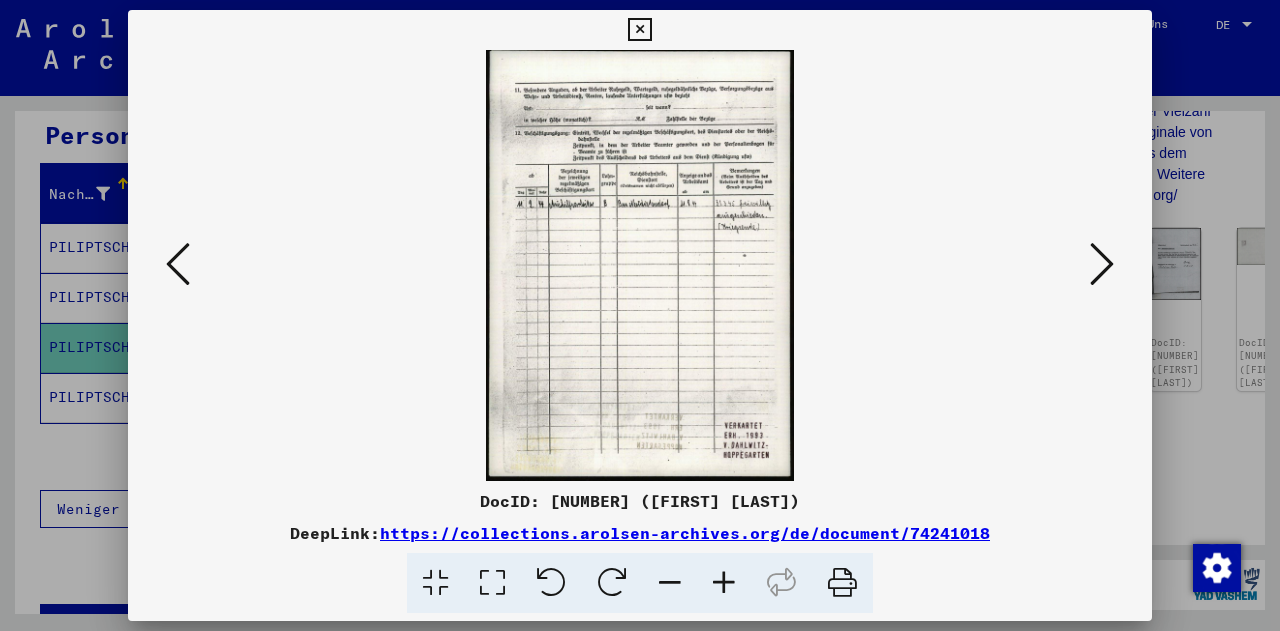 click at bounding box center (842, 583) 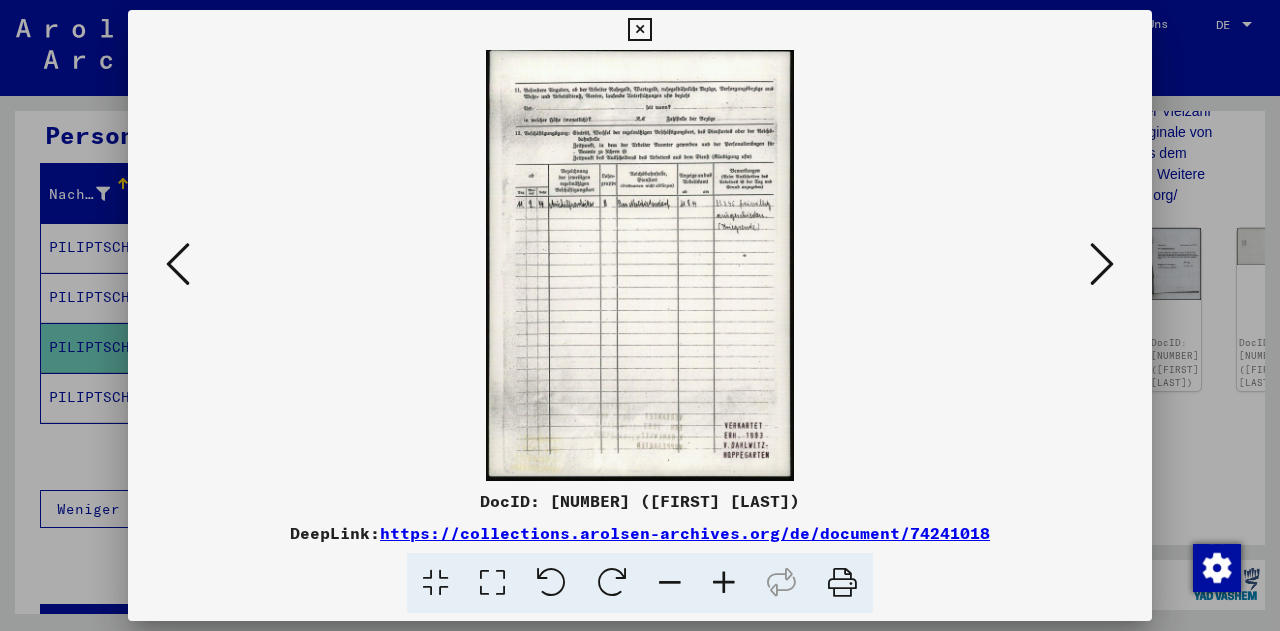 scroll, scrollTop: 203, scrollLeft: 0, axis: vertical 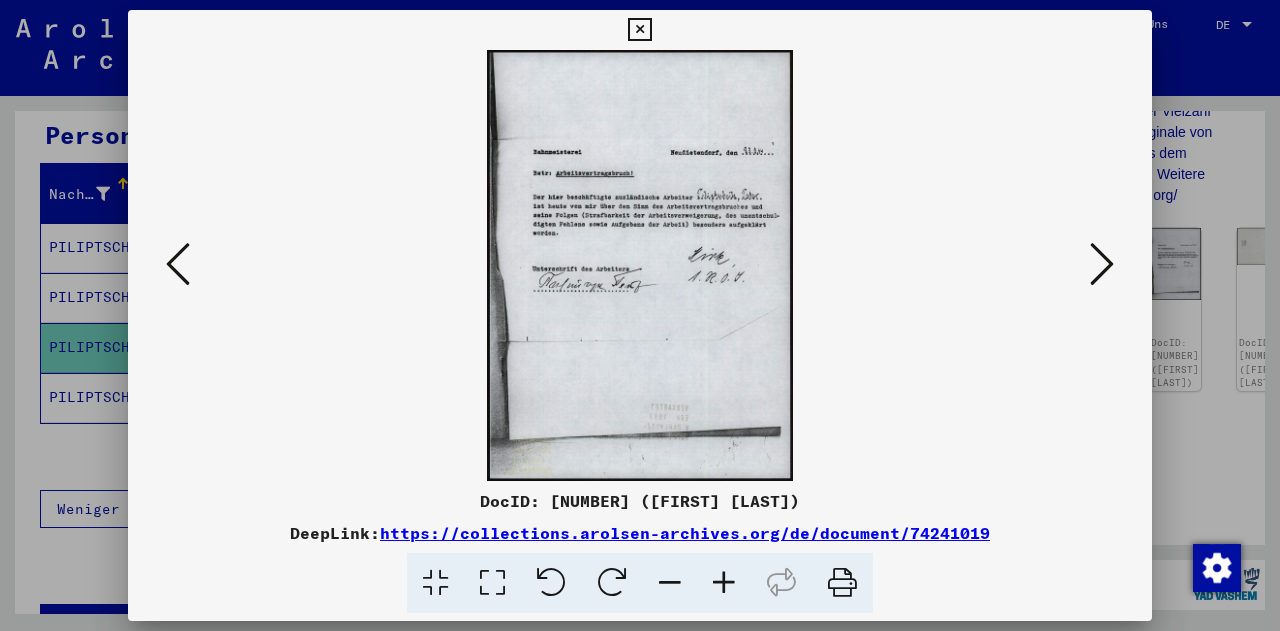 click at bounding box center [842, 583] 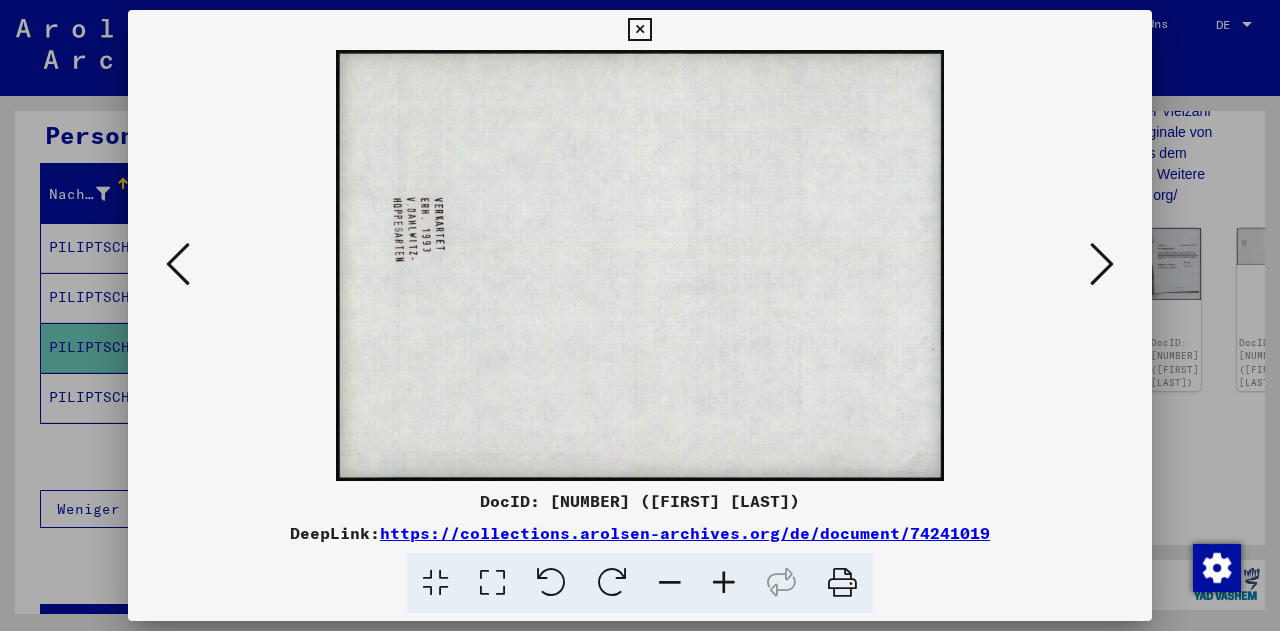 click at bounding box center [842, 583] 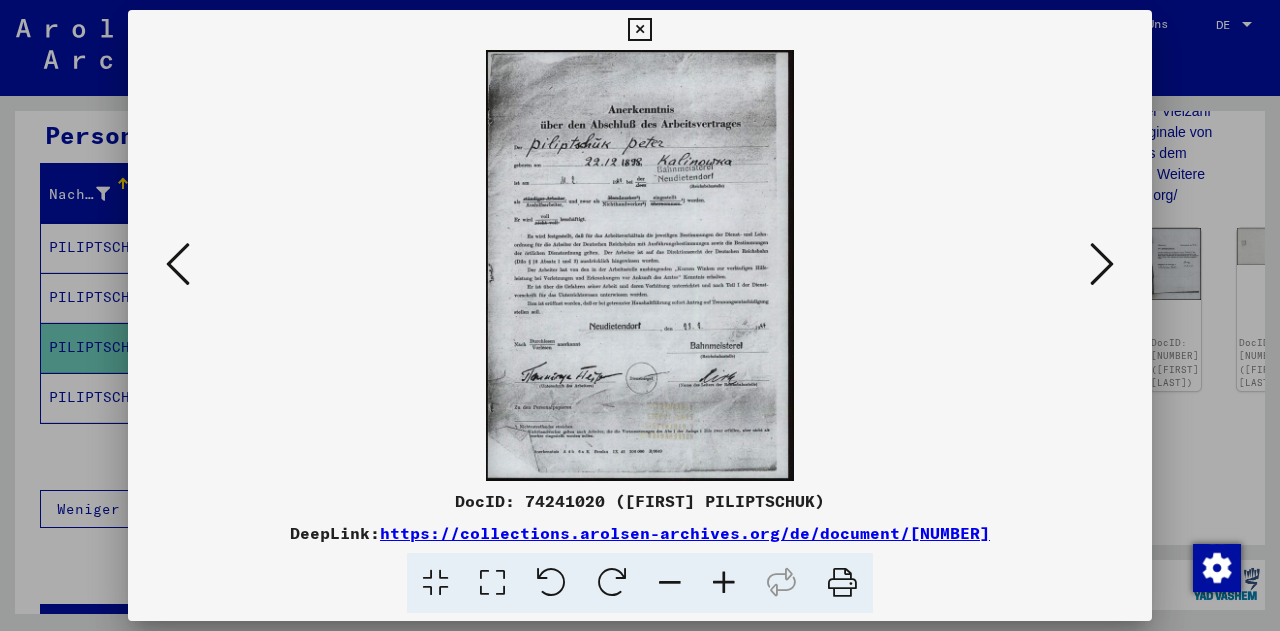 click at bounding box center [842, 583] 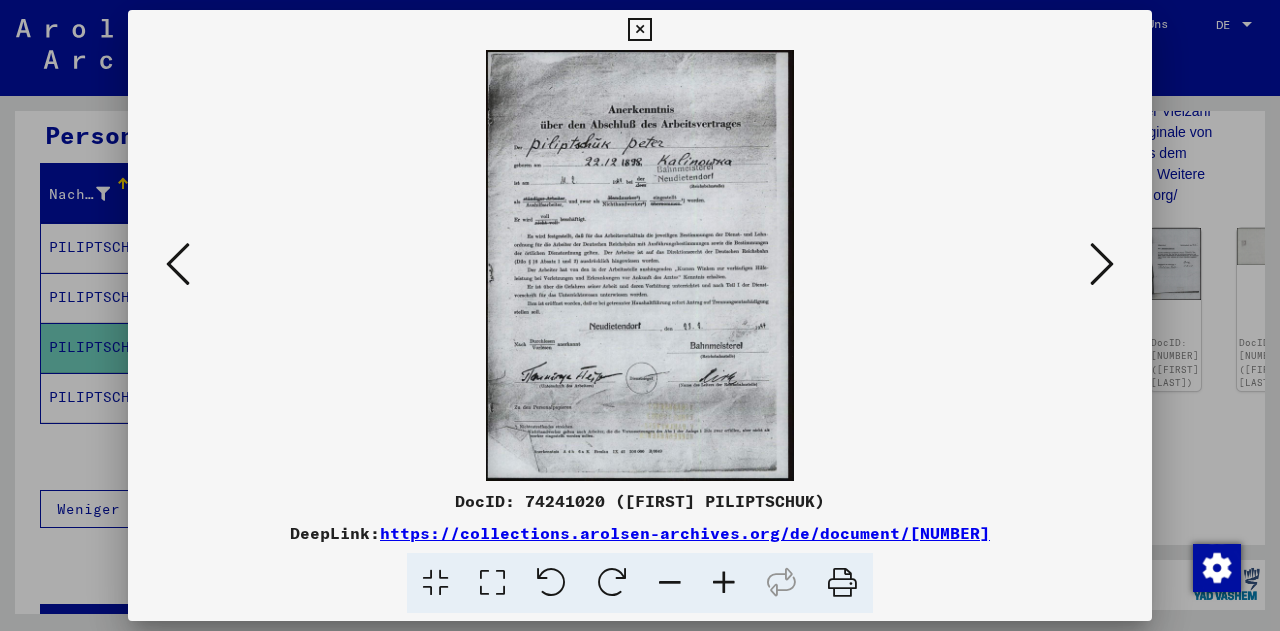 click at bounding box center [1102, 264] 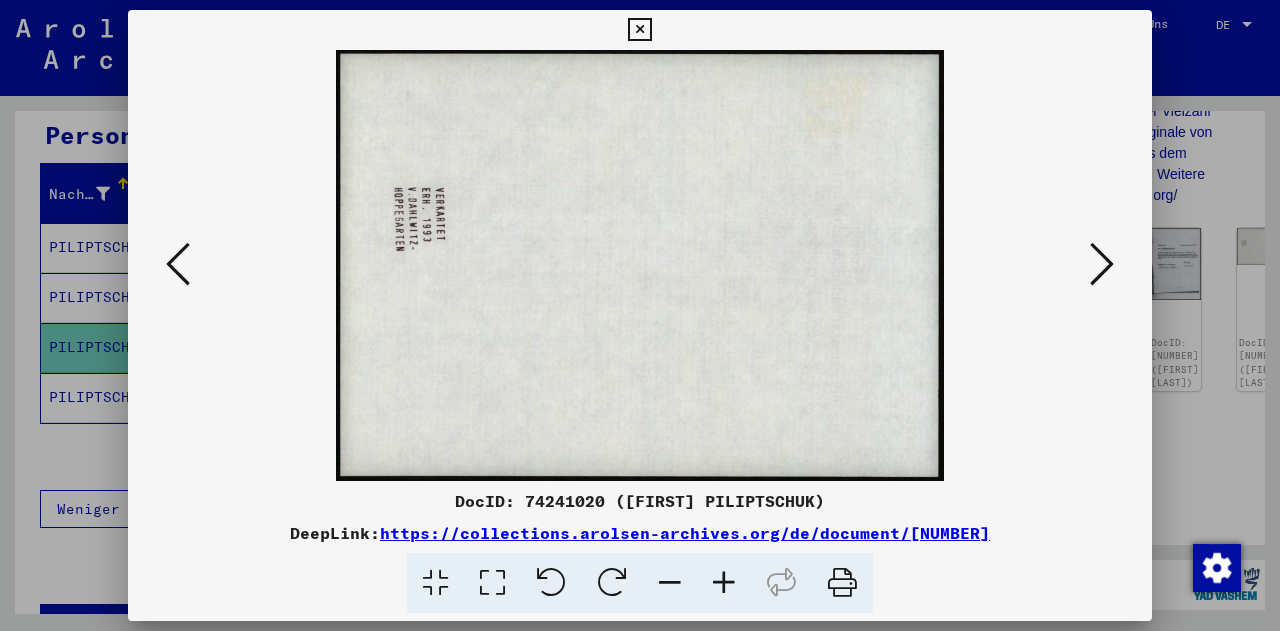 click at bounding box center (842, 583) 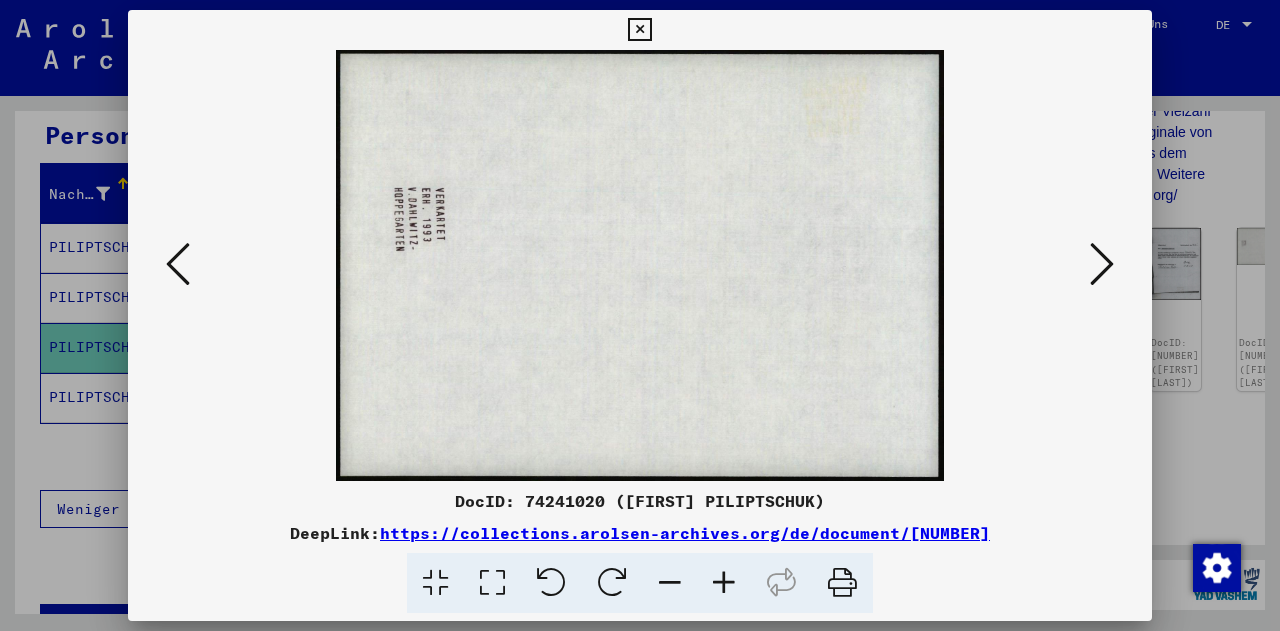 click at bounding box center [1102, 264] 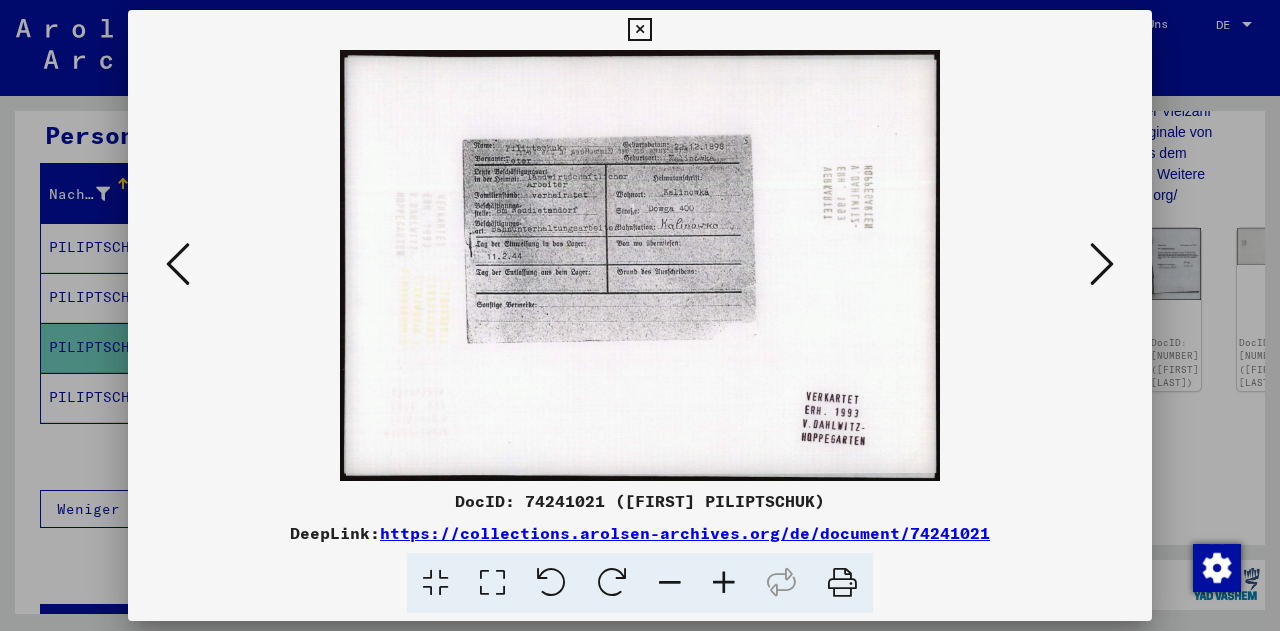 click at bounding box center (842, 583) 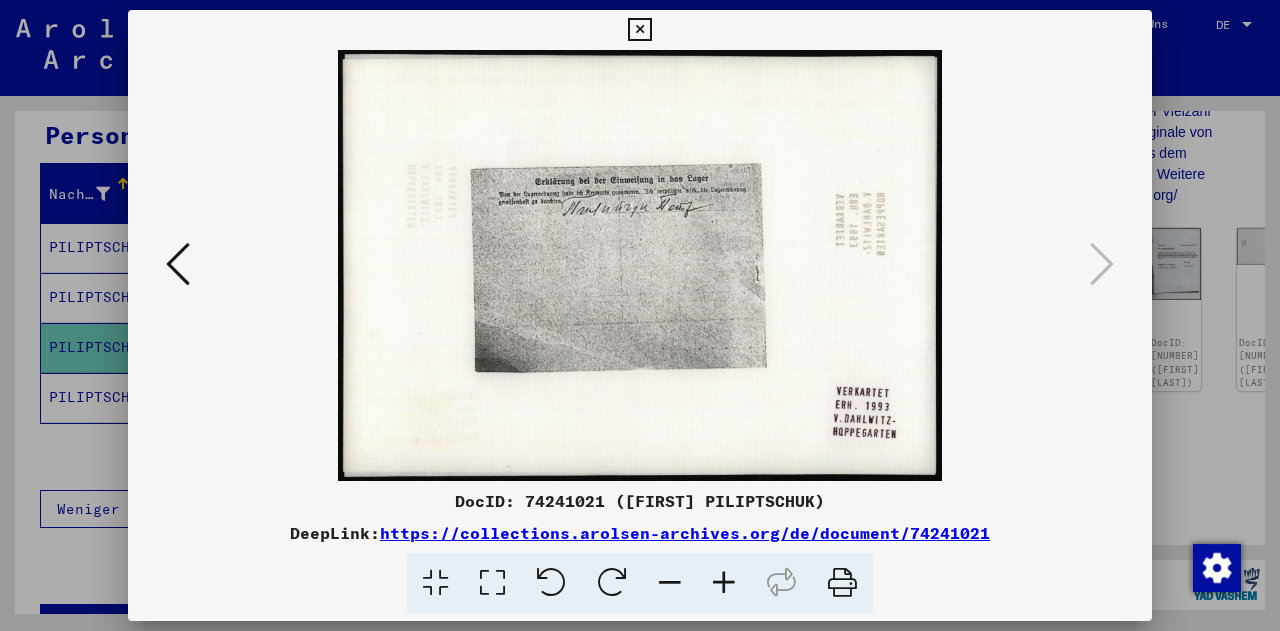 click at bounding box center (842, 583) 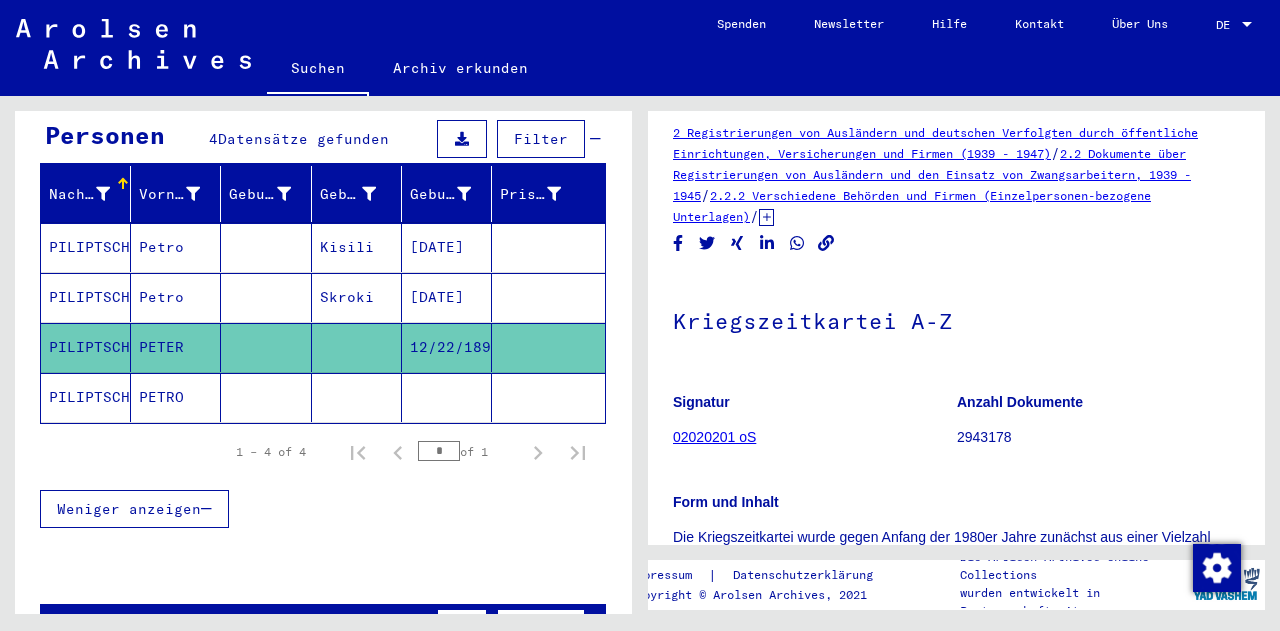 scroll, scrollTop: 0, scrollLeft: 0, axis: both 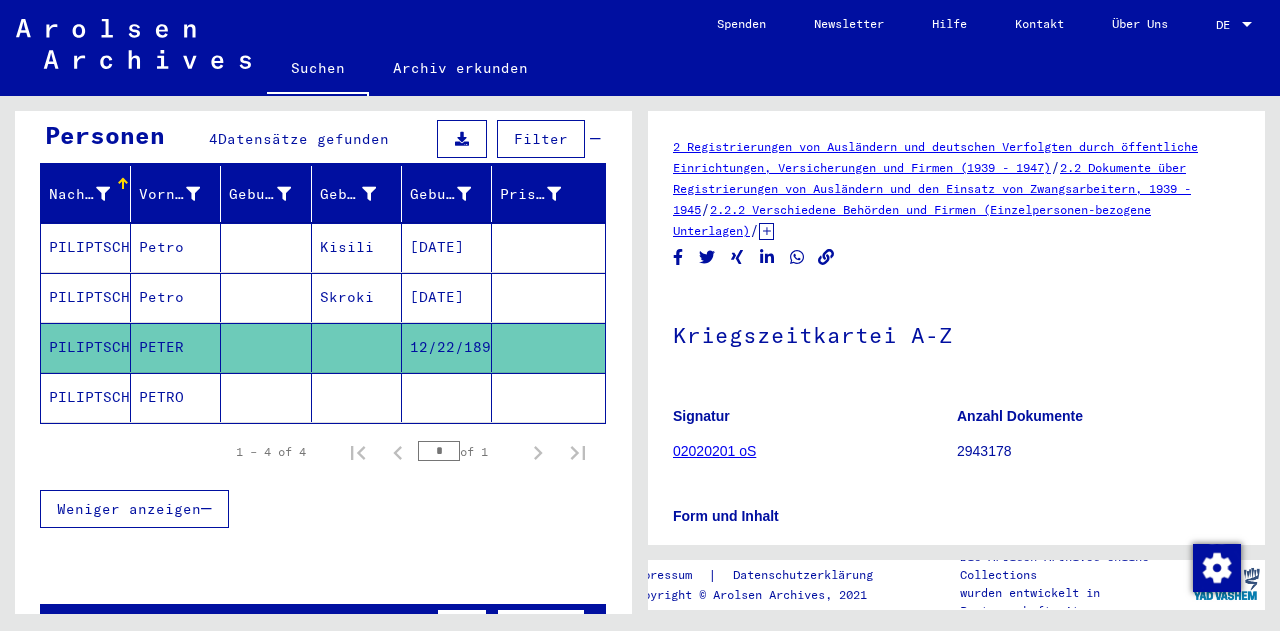 click at bounding box center (266, 347) 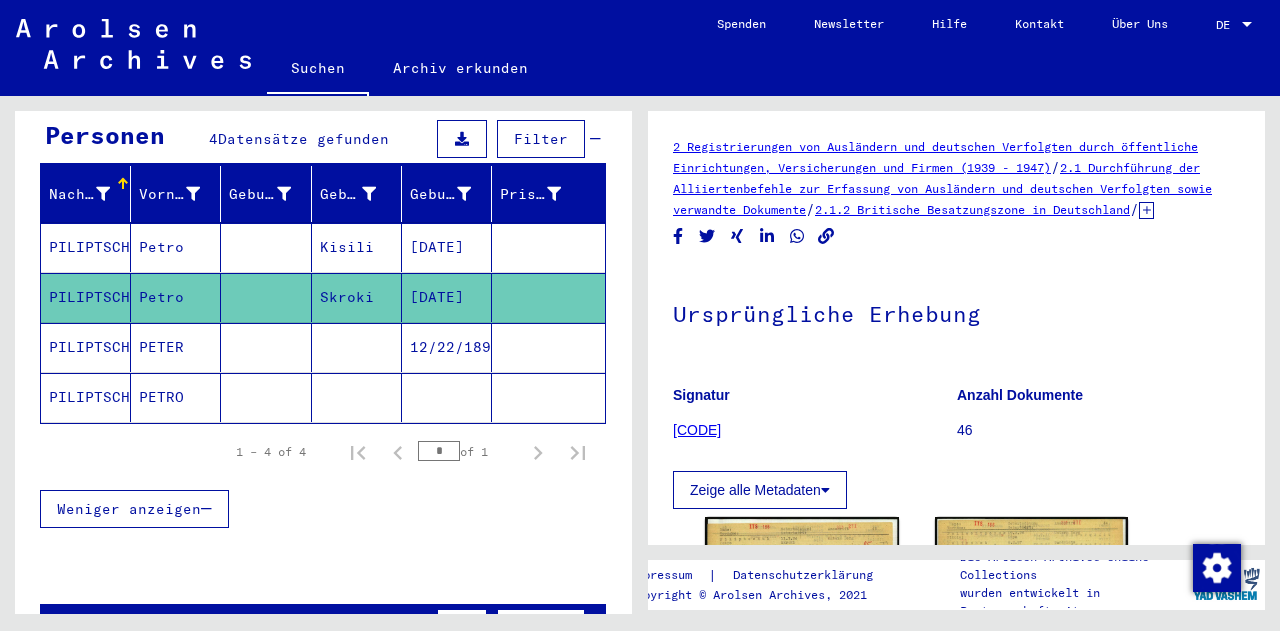 scroll, scrollTop: 0, scrollLeft: 0, axis: both 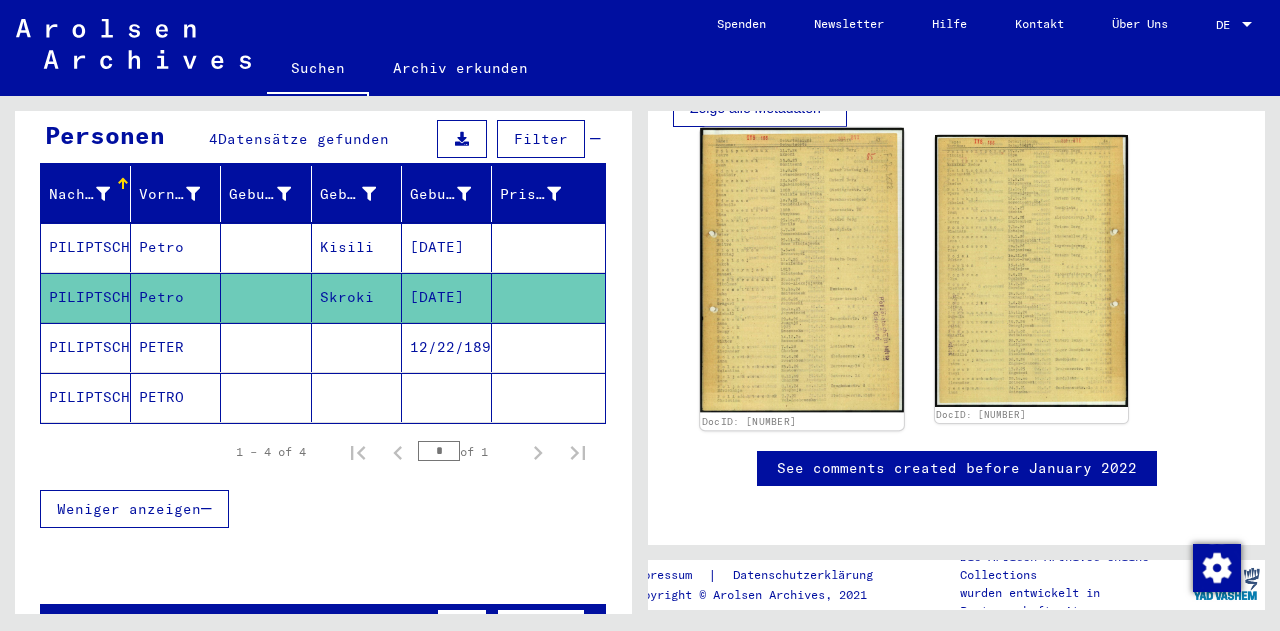 click 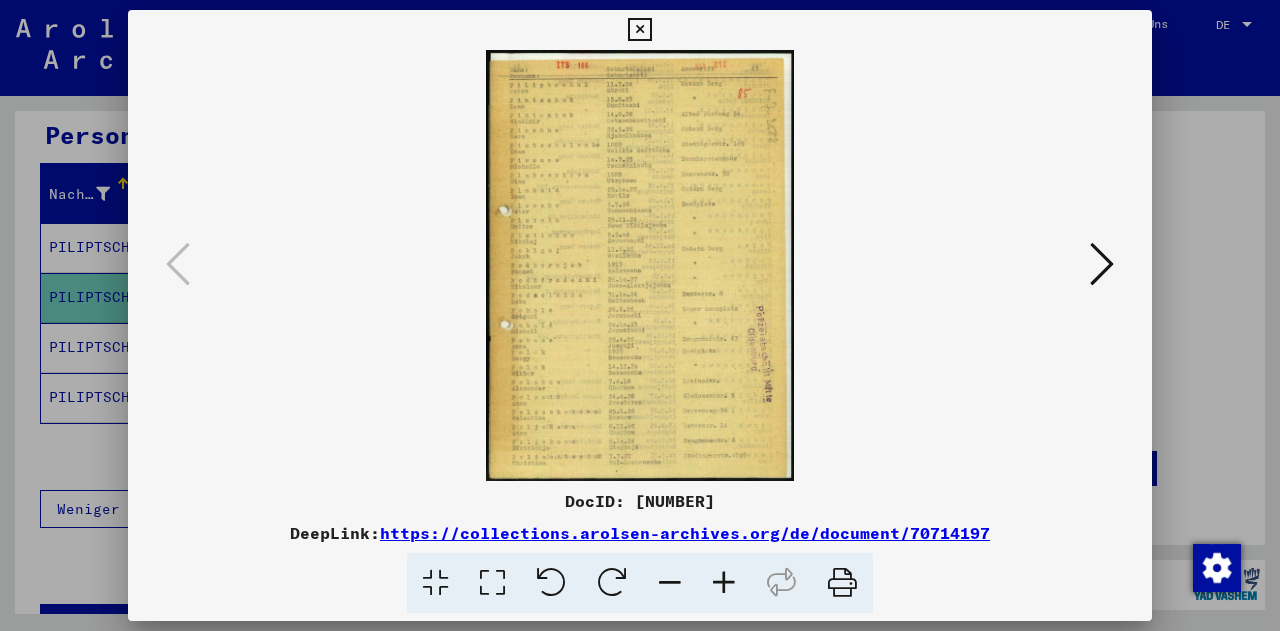 click at bounding box center (842, 583) 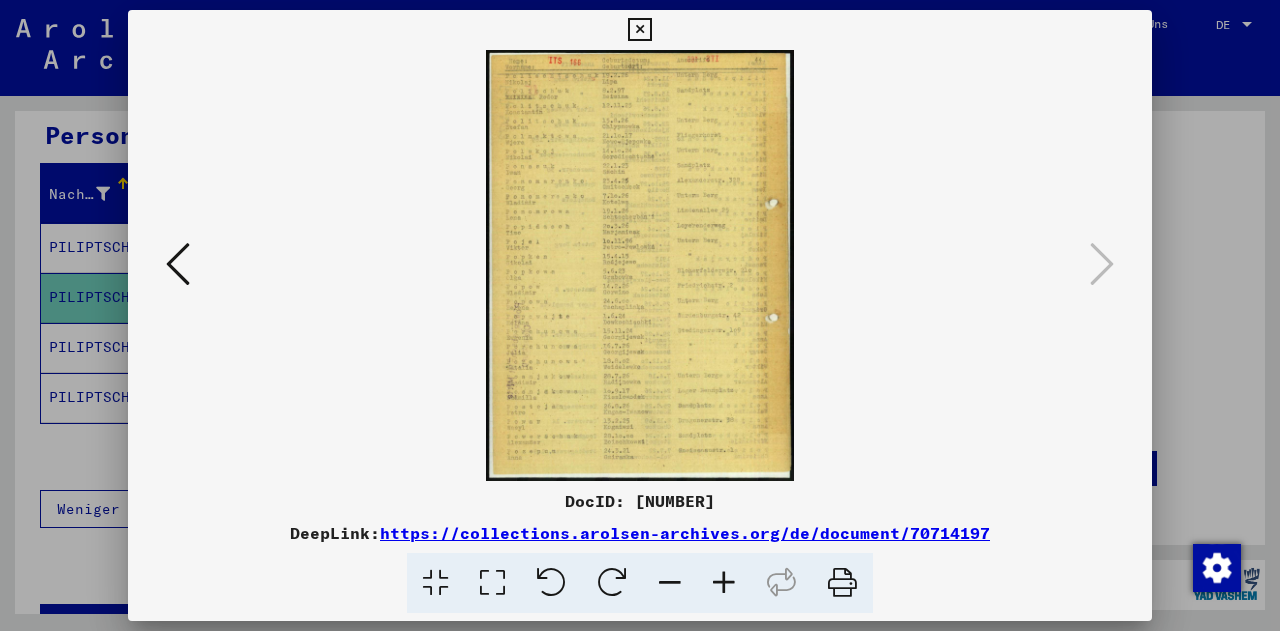 click at bounding box center (842, 583) 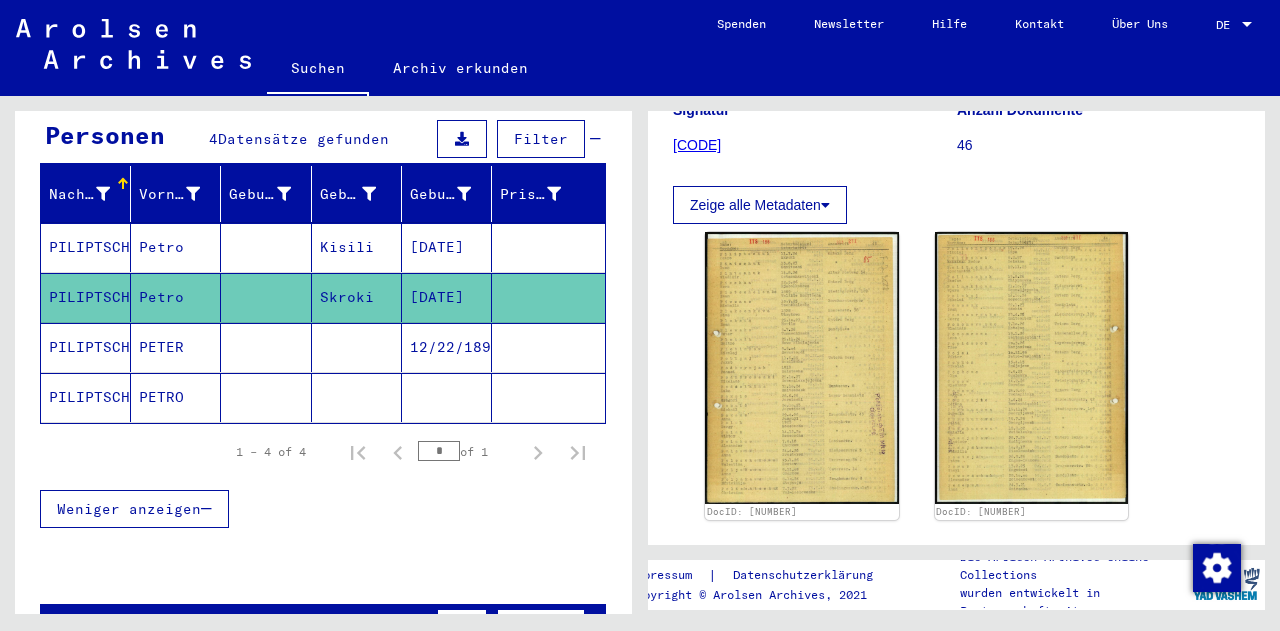 scroll, scrollTop: 267, scrollLeft: 0, axis: vertical 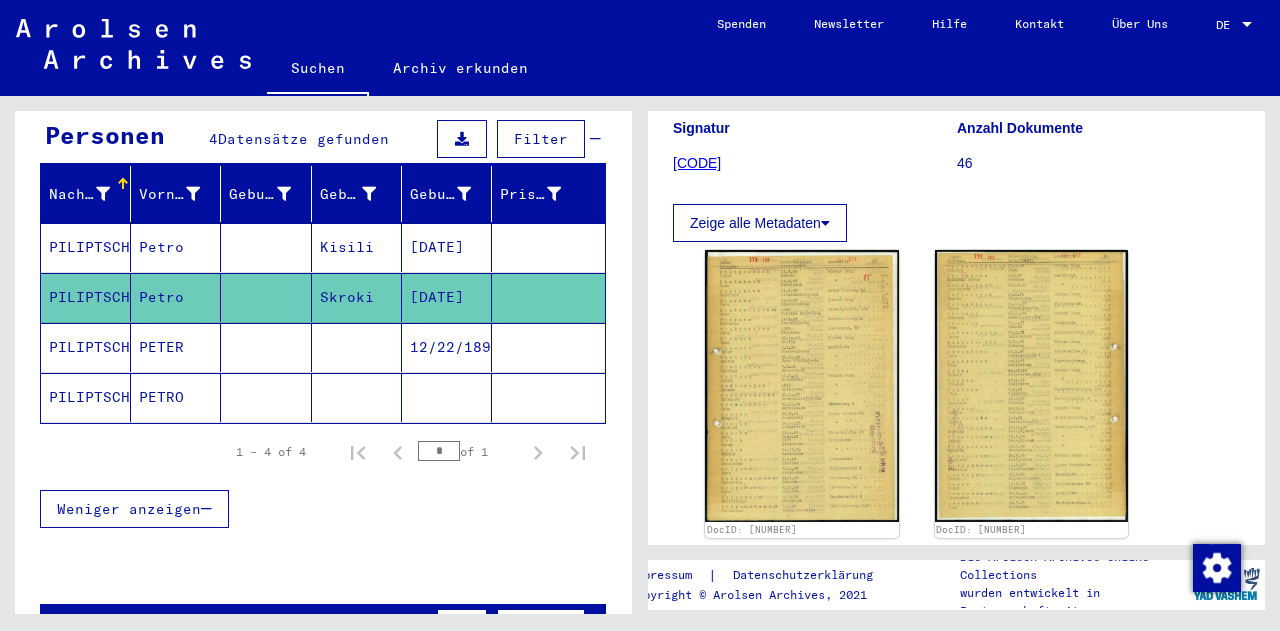 click on "Kisili" at bounding box center (357, 297) 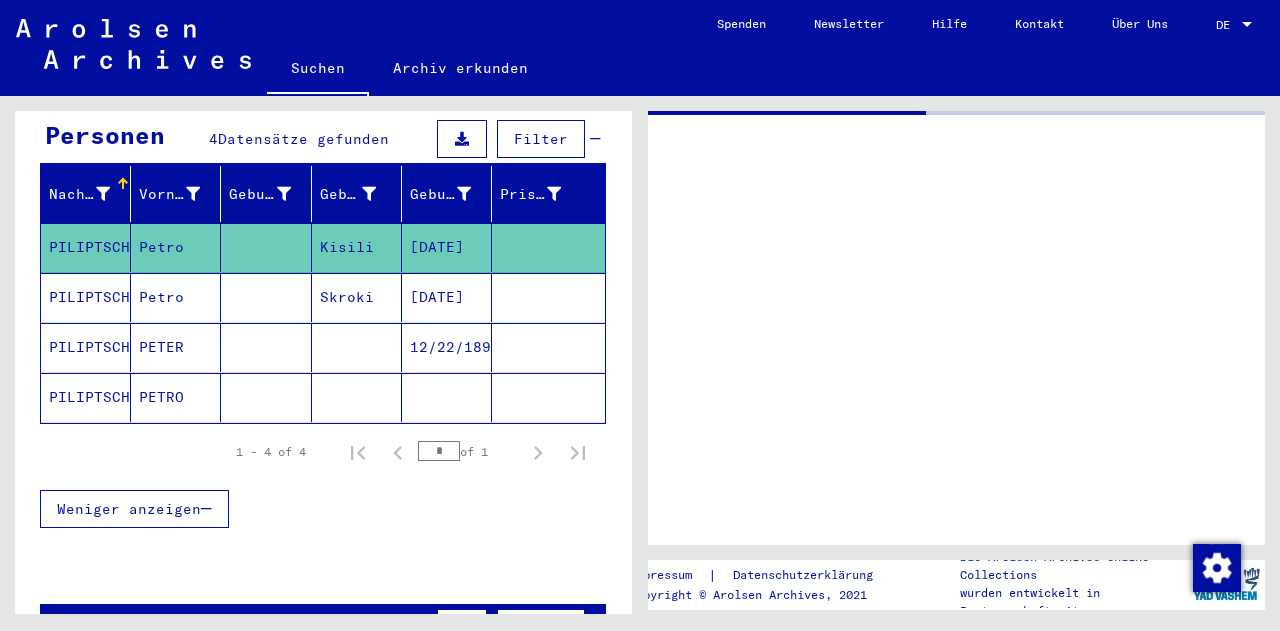 scroll, scrollTop: 0, scrollLeft: 0, axis: both 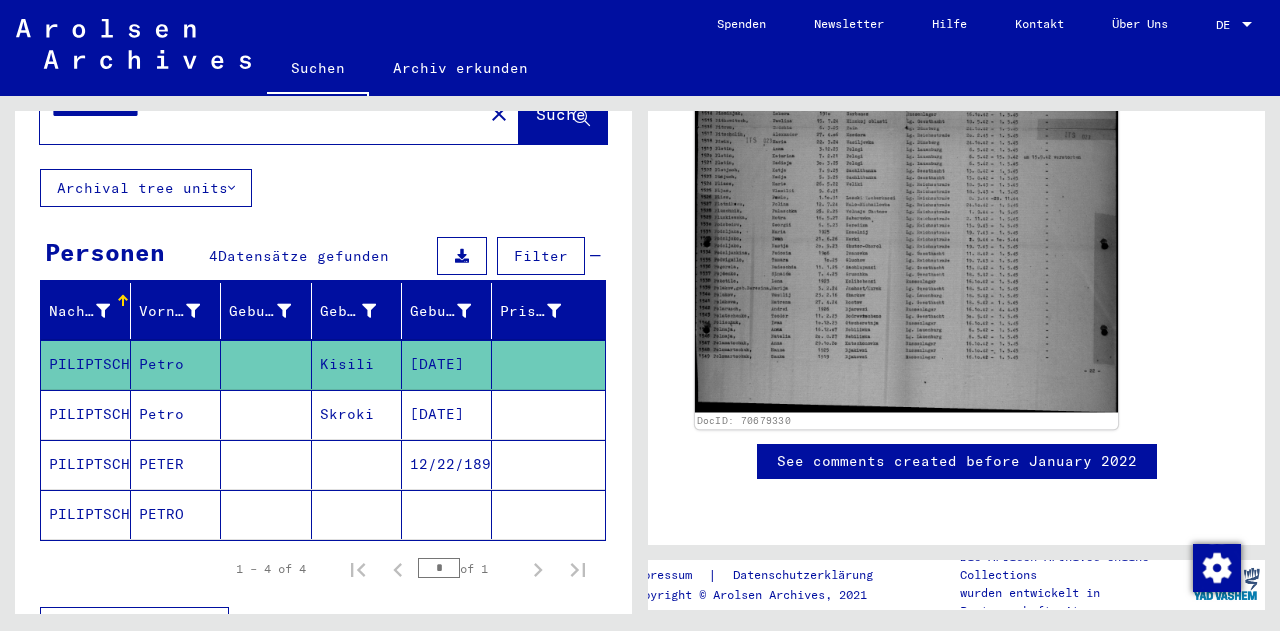 click 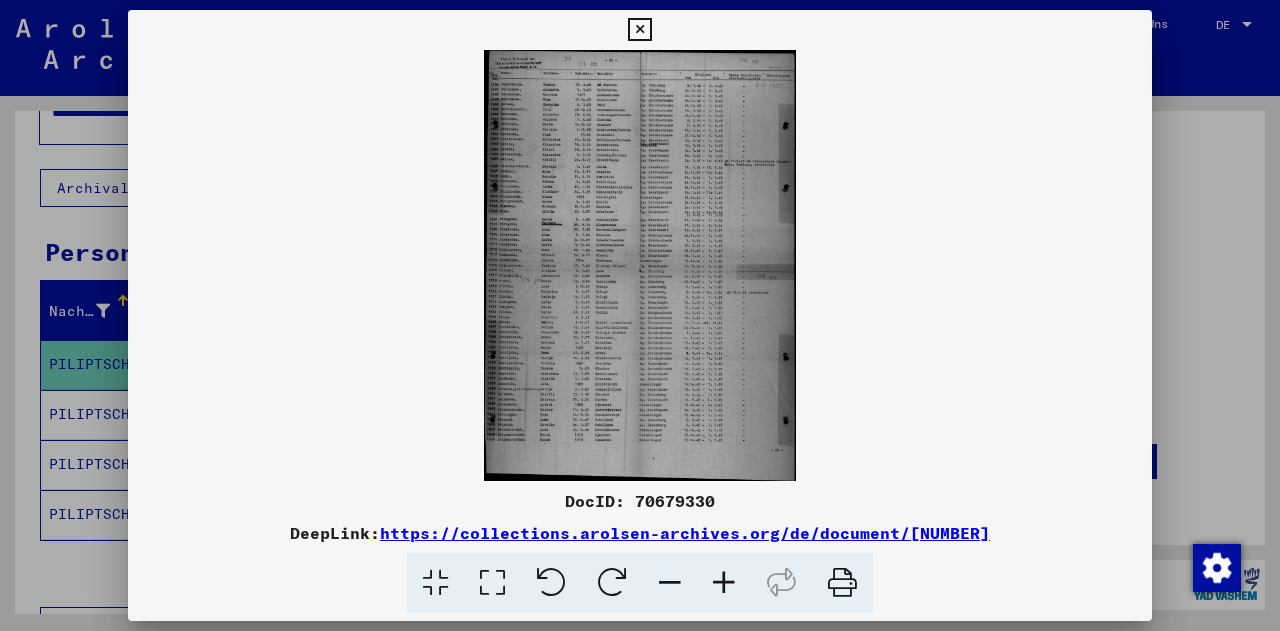 click at bounding box center (842, 583) 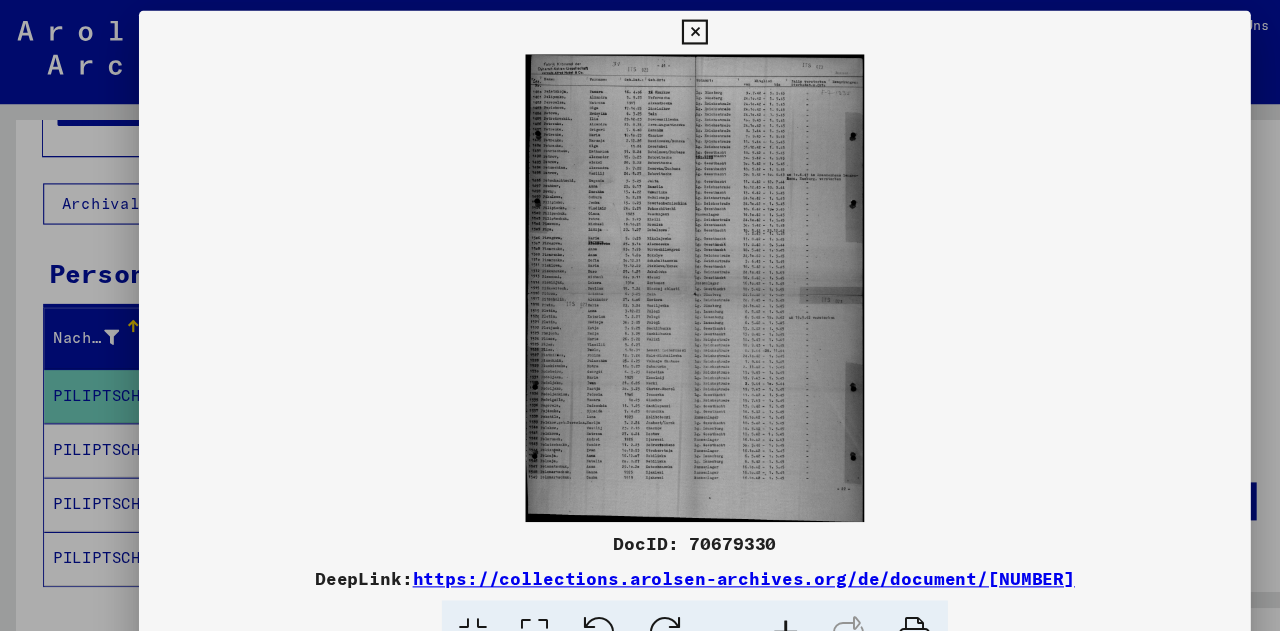 click at bounding box center [639, 30] 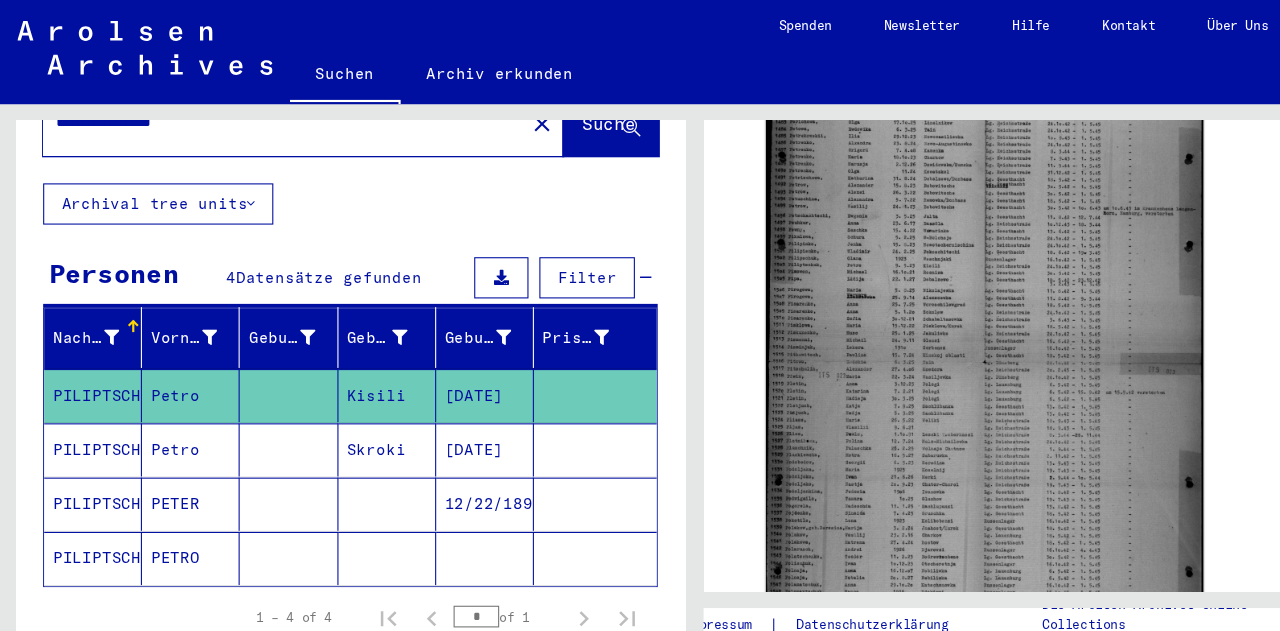 scroll, scrollTop: 443, scrollLeft: 0, axis: vertical 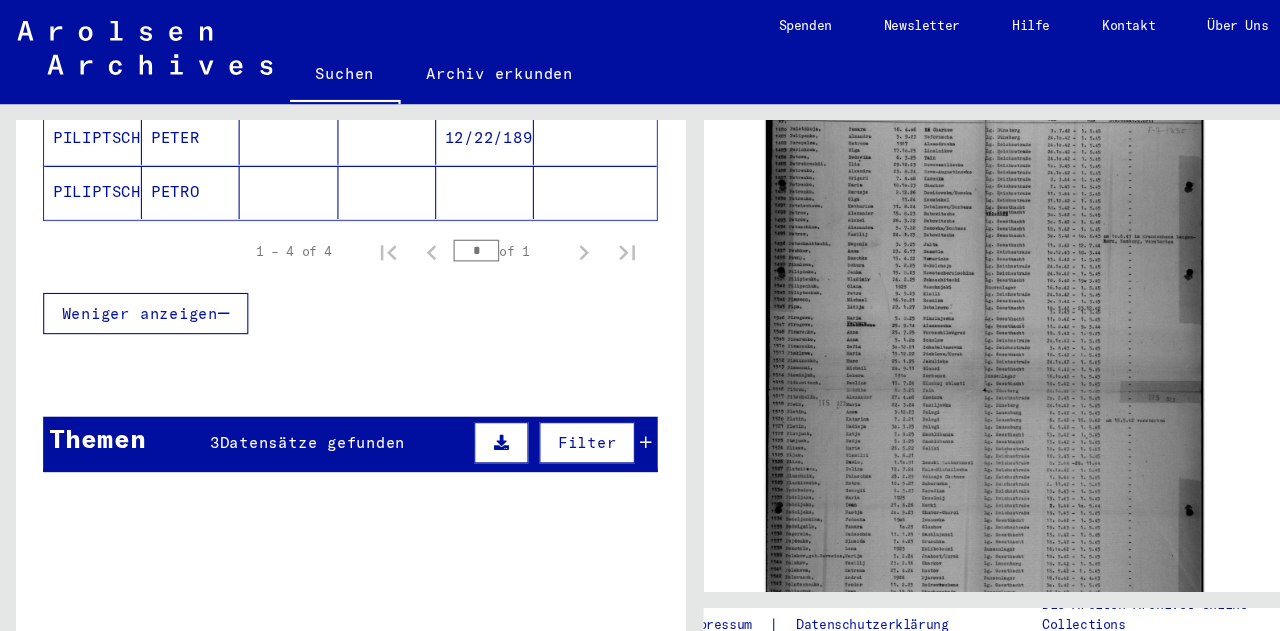 click on "Datensätze gefunden" at bounding box center [288, 408] 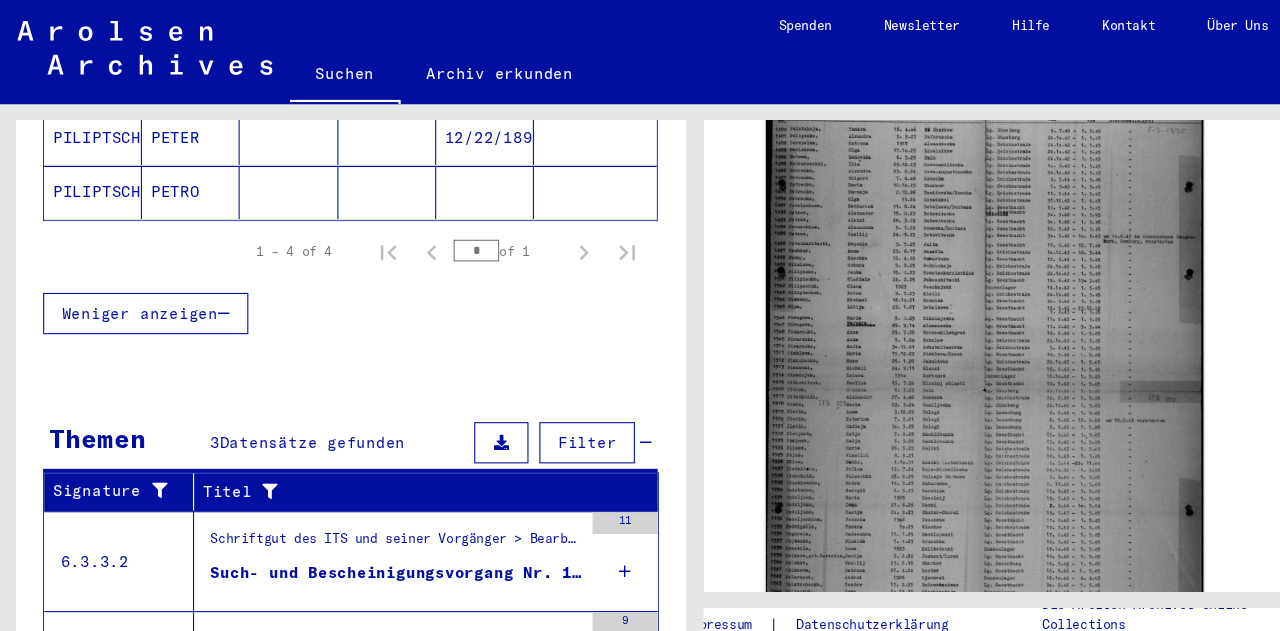 scroll, scrollTop: 584, scrollLeft: 0, axis: vertical 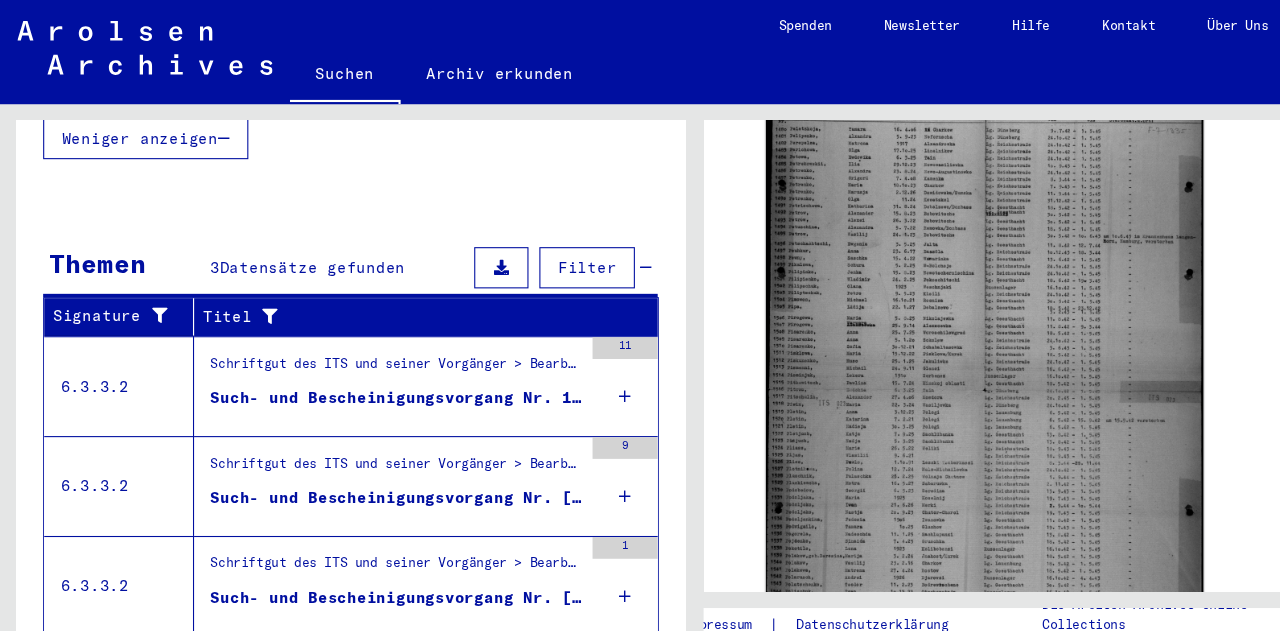 click on "Schriftgut des ITS und seiner Vorgänger > Bearbeitung von Anfragen > Fallbezogene Akten des ITS ab 1947 > T/D-Fallablage > Such- und Bescheinigungsvorgänge mit den (T/D-) Nummern von 1.500.000 bis 1.749.999 > Such- und Bescheinigungsvorgänge mit den (T/D-) Nummern von 1.665.000 bis 1.665.499" at bounding box center [365, 340] 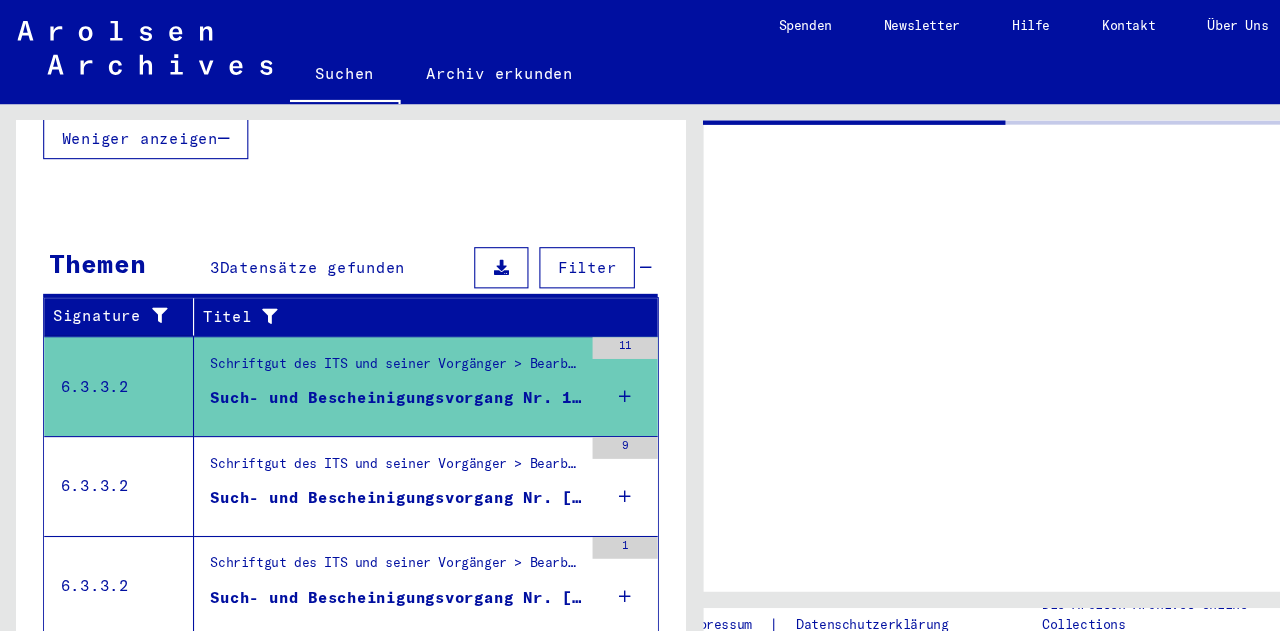 scroll, scrollTop: 0, scrollLeft: 0, axis: both 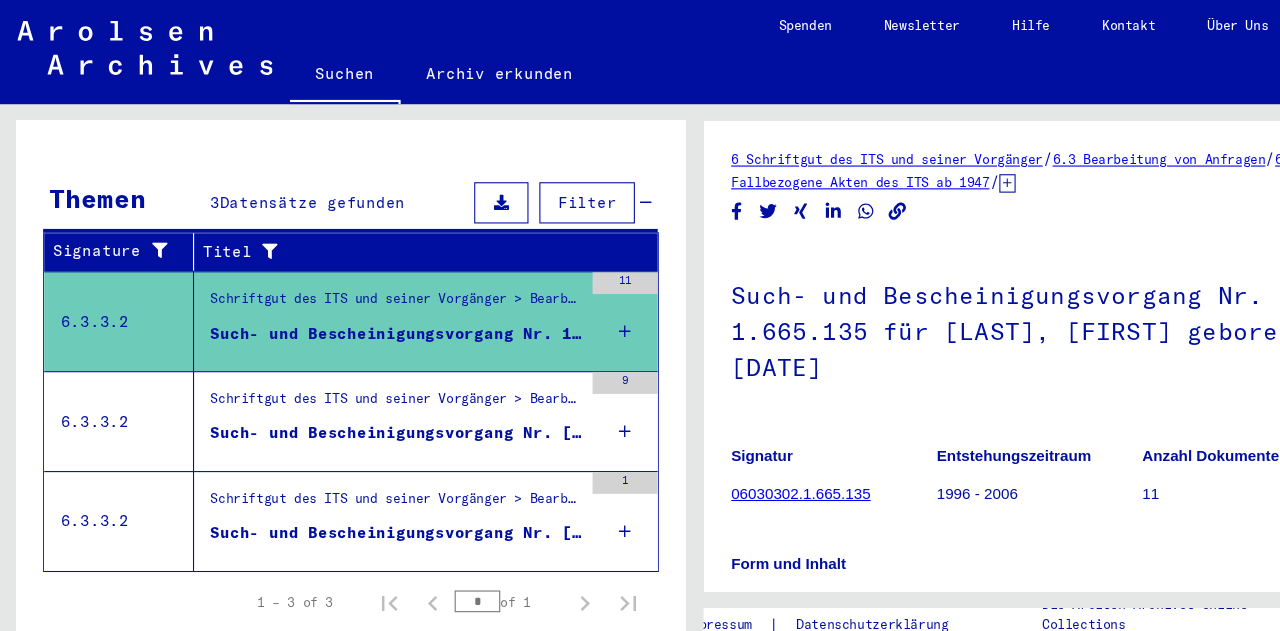 click on "Schriftgut des ITS und seiner Vorgänger > Bearbeitung von Anfragen > Fallbezogene Akten des ITS ab 1947 > T/D-Fallablage > Such- und Bescheinigungsvorgänge mit den (T/D-) Nummern von 1.750.000 bis 1.999.999 > Such- und Bescheinigungsvorgänge mit den (T/D-) Nummern von 1.886.000 bis 1.886.499" at bounding box center [365, 372] 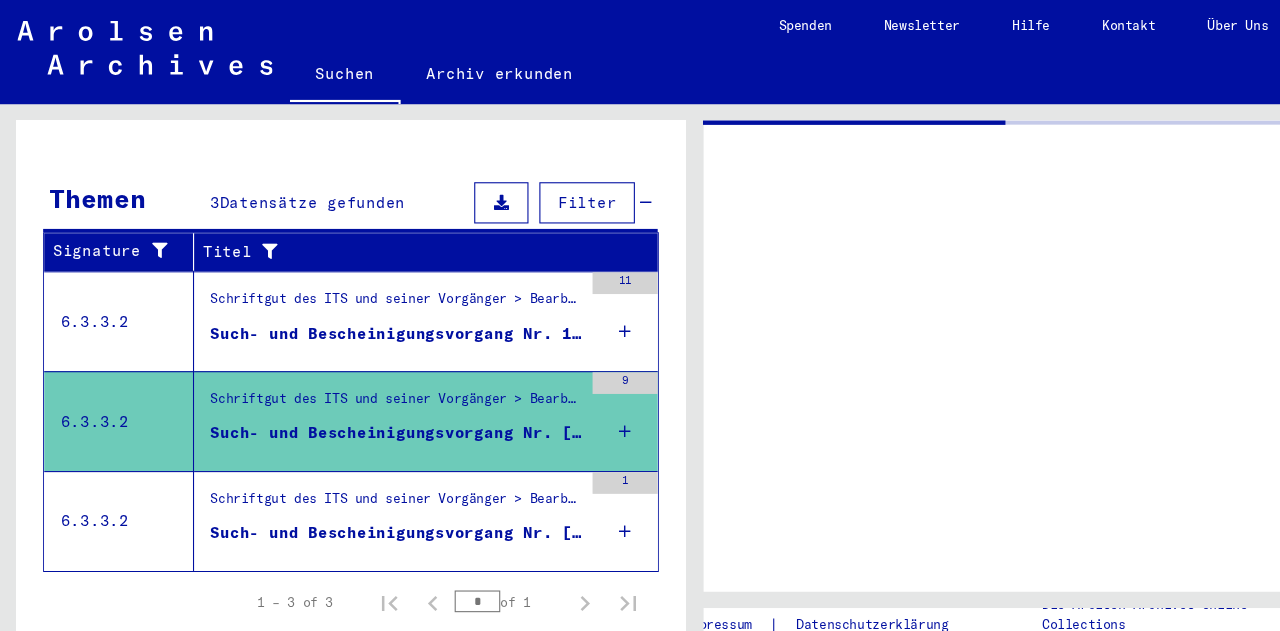 scroll, scrollTop: 0, scrollLeft: 0, axis: both 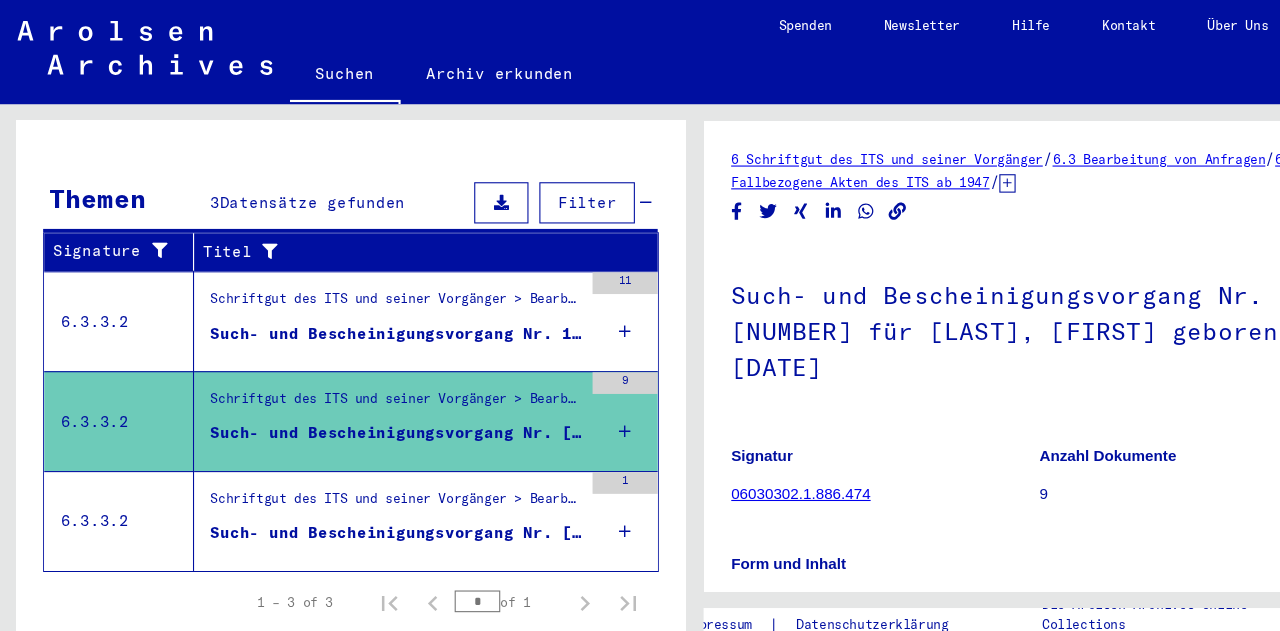 click on "Schriftgut des ITS und seiner Vorgänger > Bearbeitung von Anfragen > Fallbezogene Akten des ITS ab 1947 > T/D-Fallablage > Such- und Bescheinigungsvorgänge mit den (T/D-) Nummern von 5.000.000 bis 5.249.999 > Such- und Bescheinigungsvorgänge mit den (T/D-) Nummern von 5.051.000 bis 5.051.499" at bounding box center [365, 465] 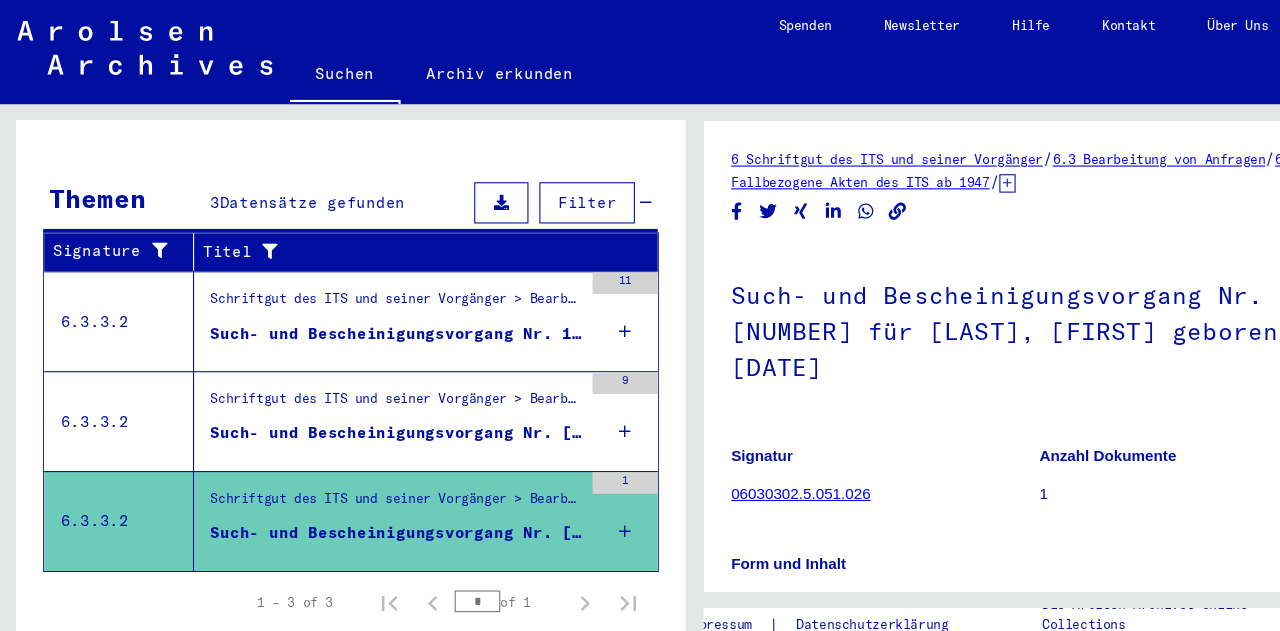 scroll, scrollTop: 0, scrollLeft: 0, axis: both 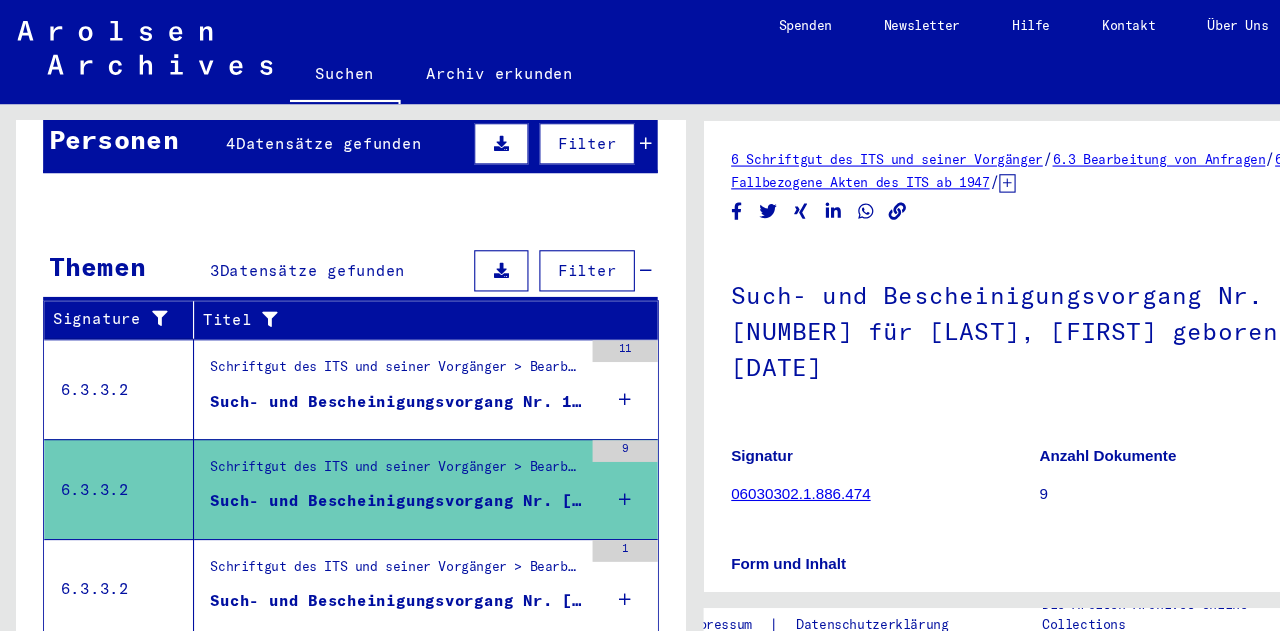 click on "Such- und Bescheinigungsvorgang Nr. 1.665.135 für [LAST], [FIRST] geboren [DATE]" at bounding box center [365, 374] 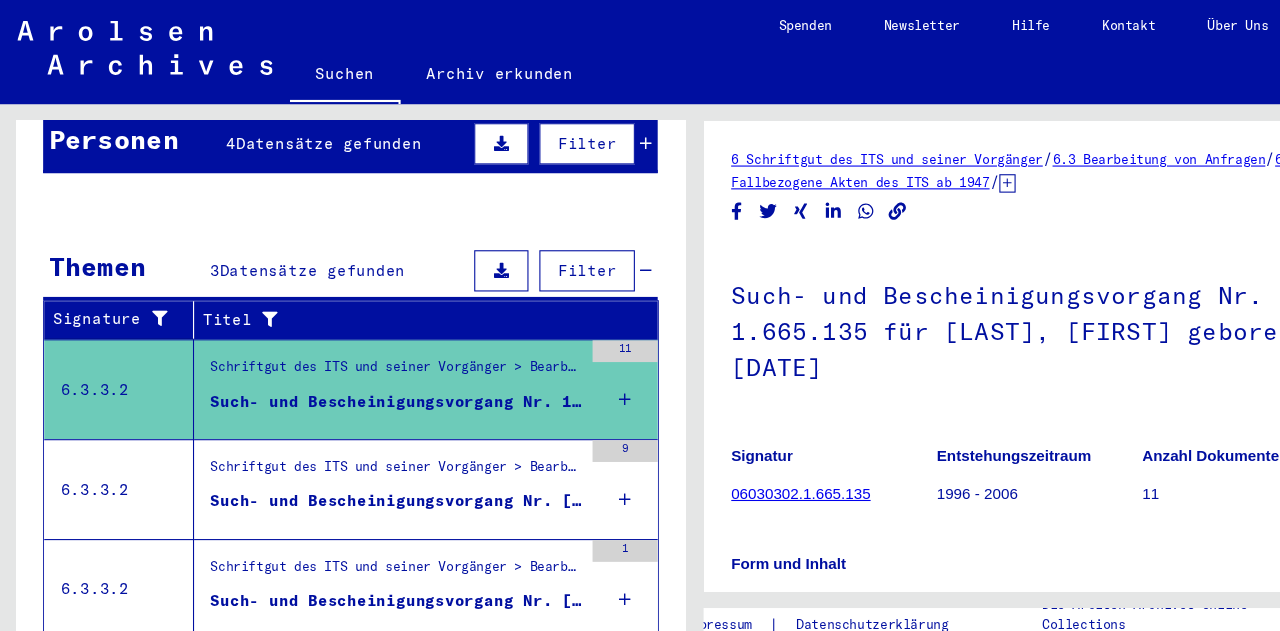 scroll, scrollTop: 0, scrollLeft: 0, axis: both 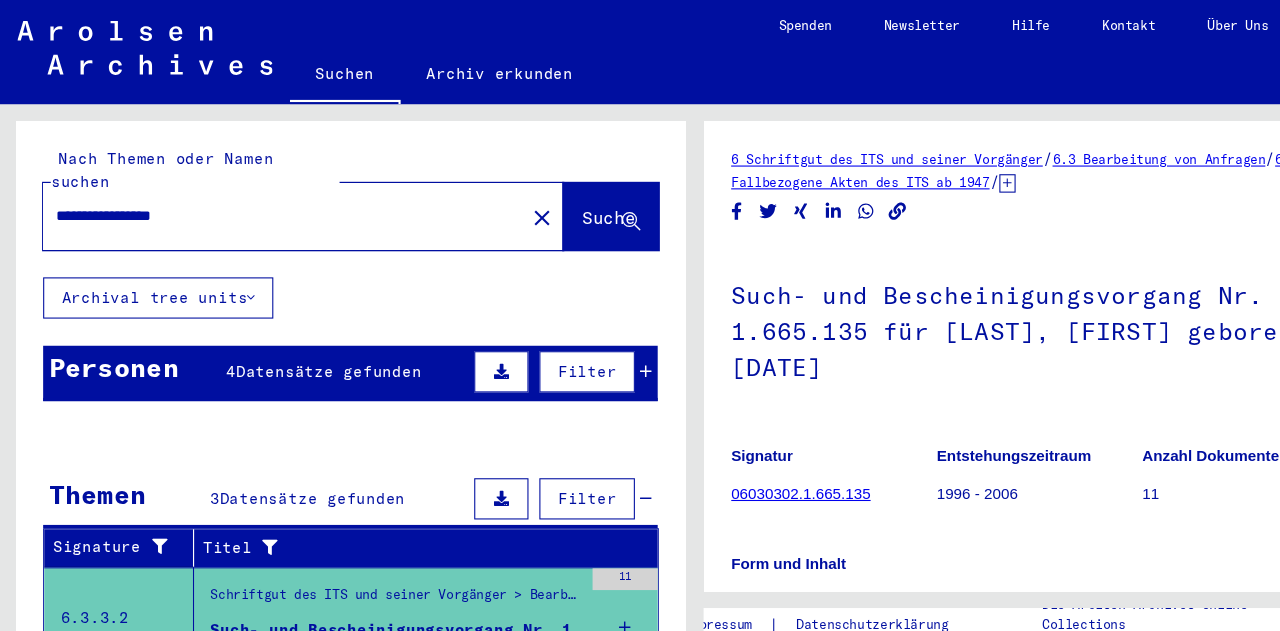 click on "Personen [NUMBER] Datensätze gefunden Filter" at bounding box center [323, 343] 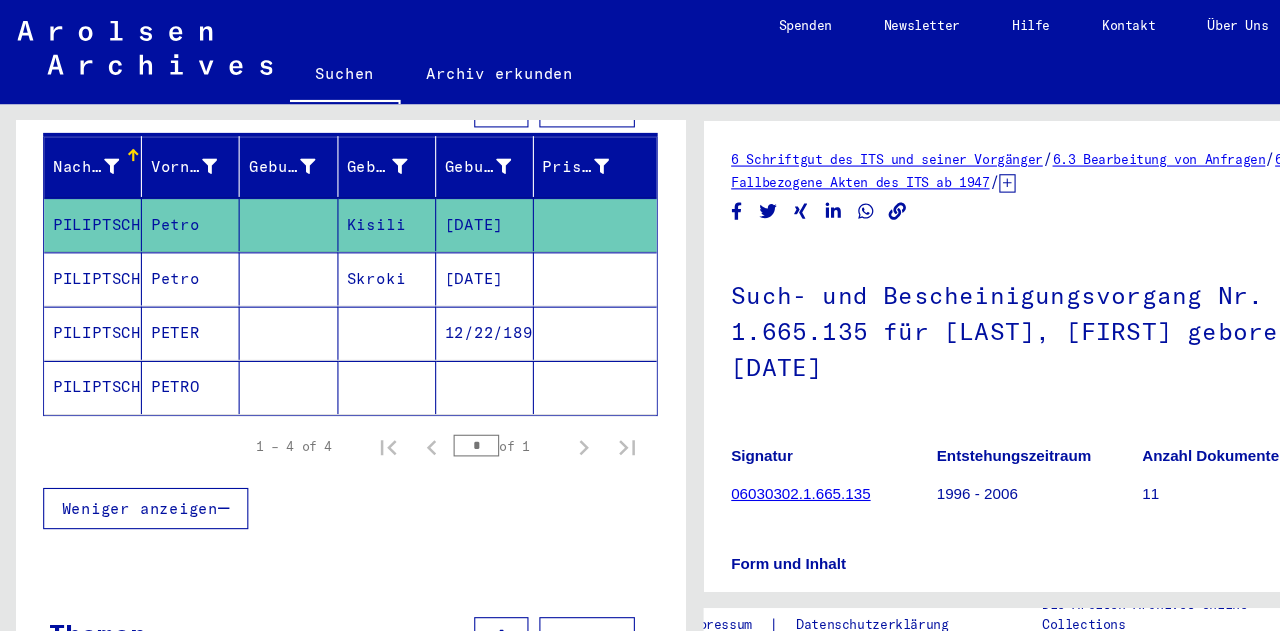 scroll, scrollTop: 244, scrollLeft: 0, axis: vertical 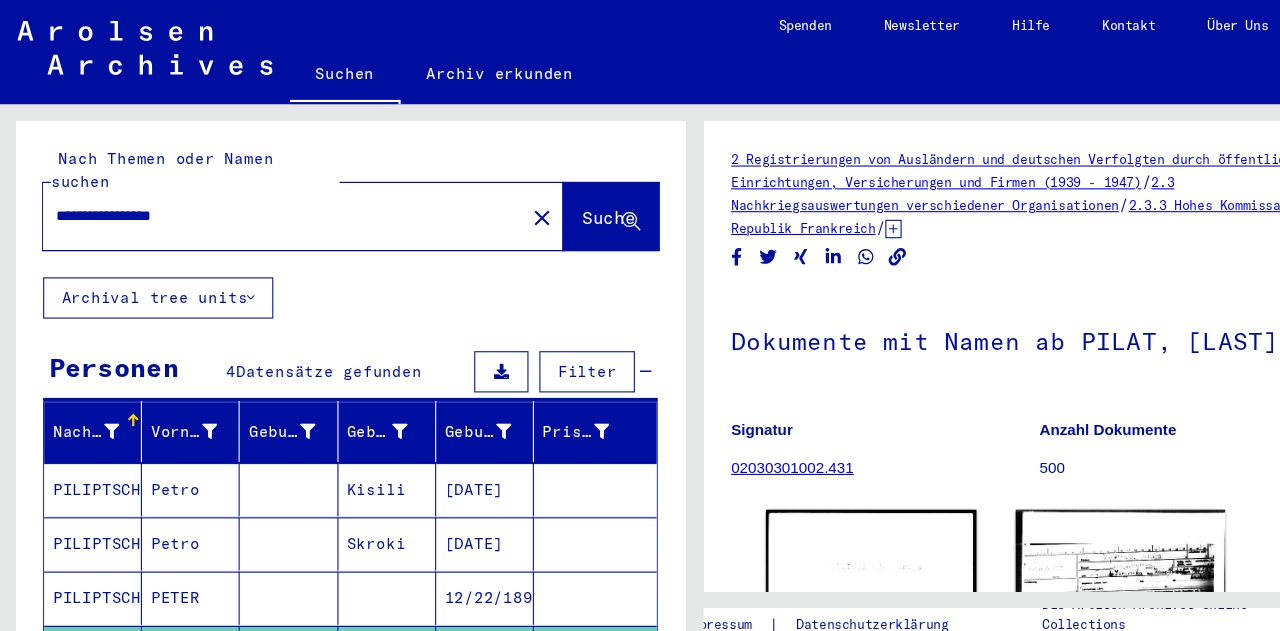click on "**********" at bounding box center [261, 198] 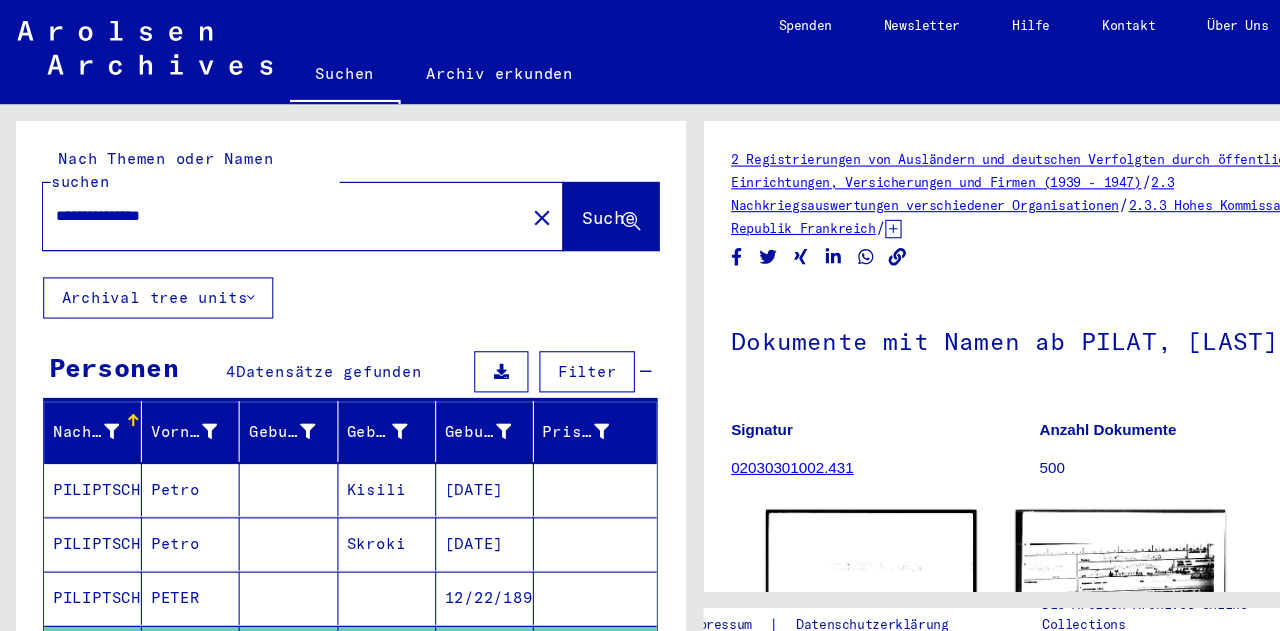 type on "**********" 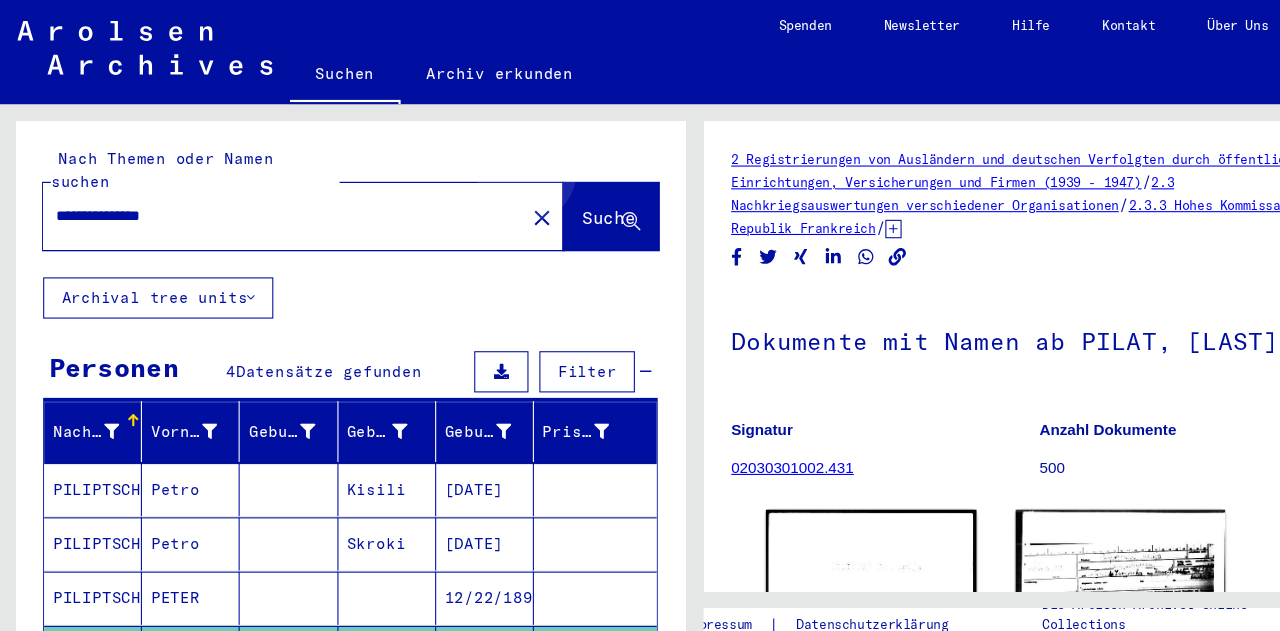 click on "Suche" 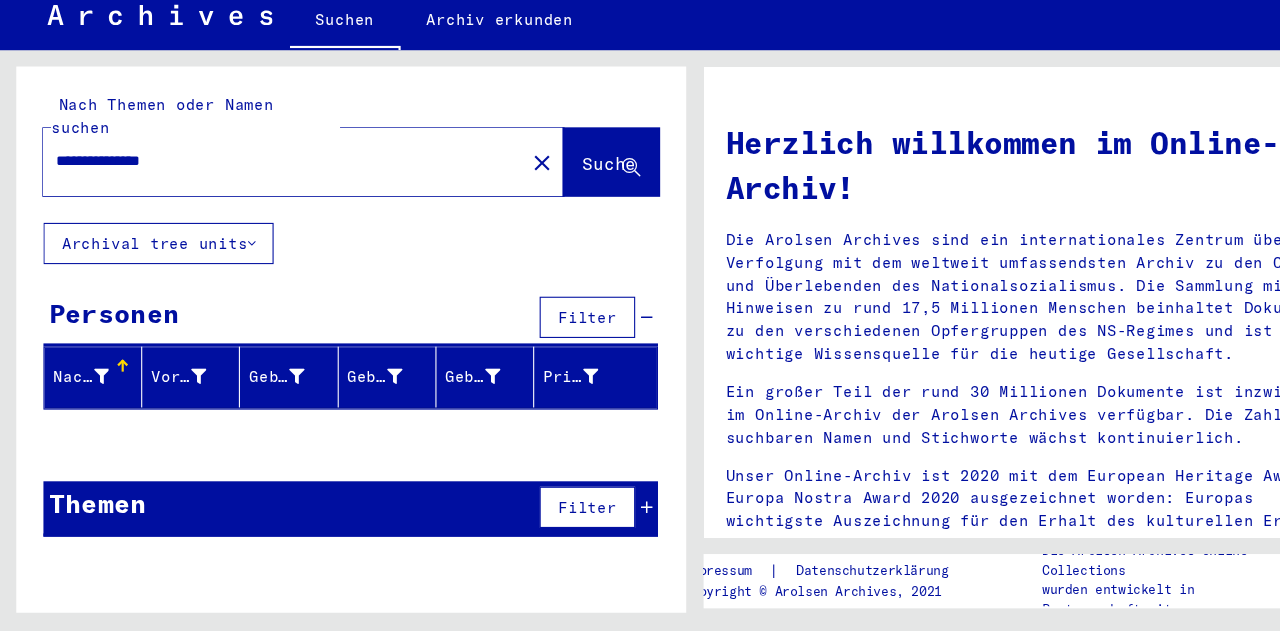 scroll, scrollTop: 0, scrollLeft: 0, axis: both 